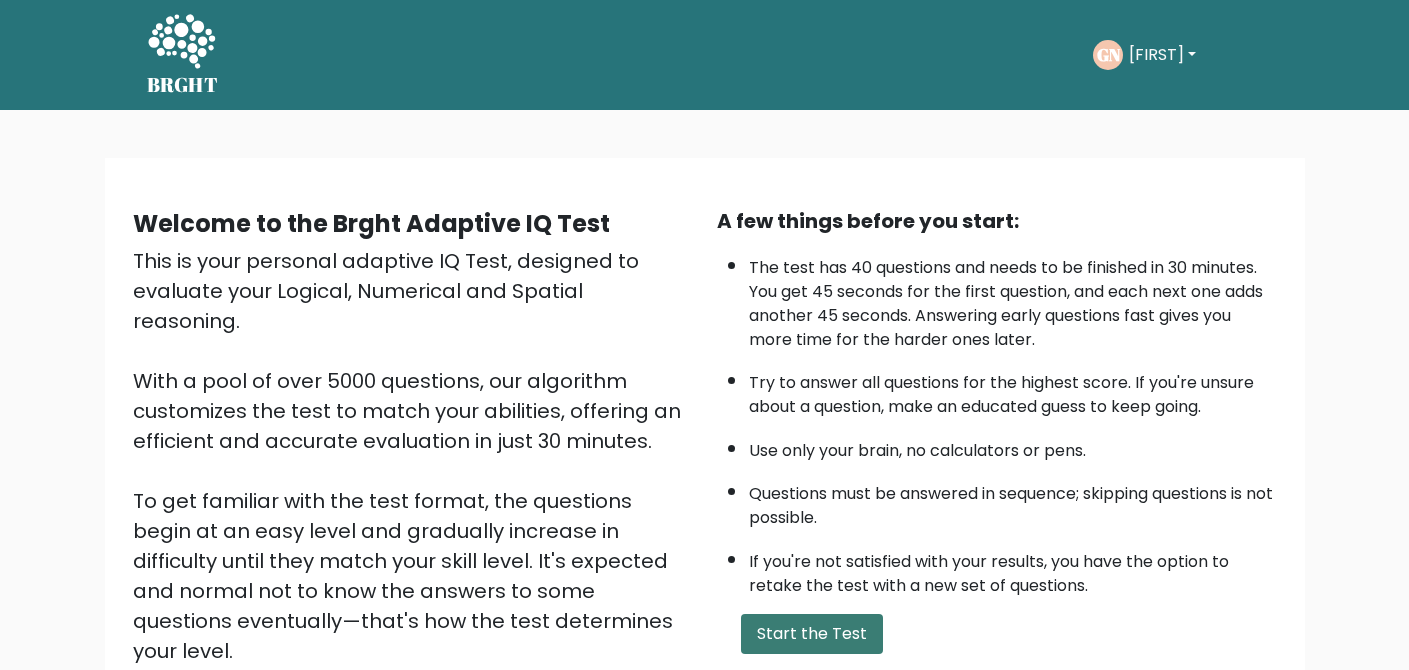 scroll, scrollTop: 0, scrollLeft: 0, axis: both 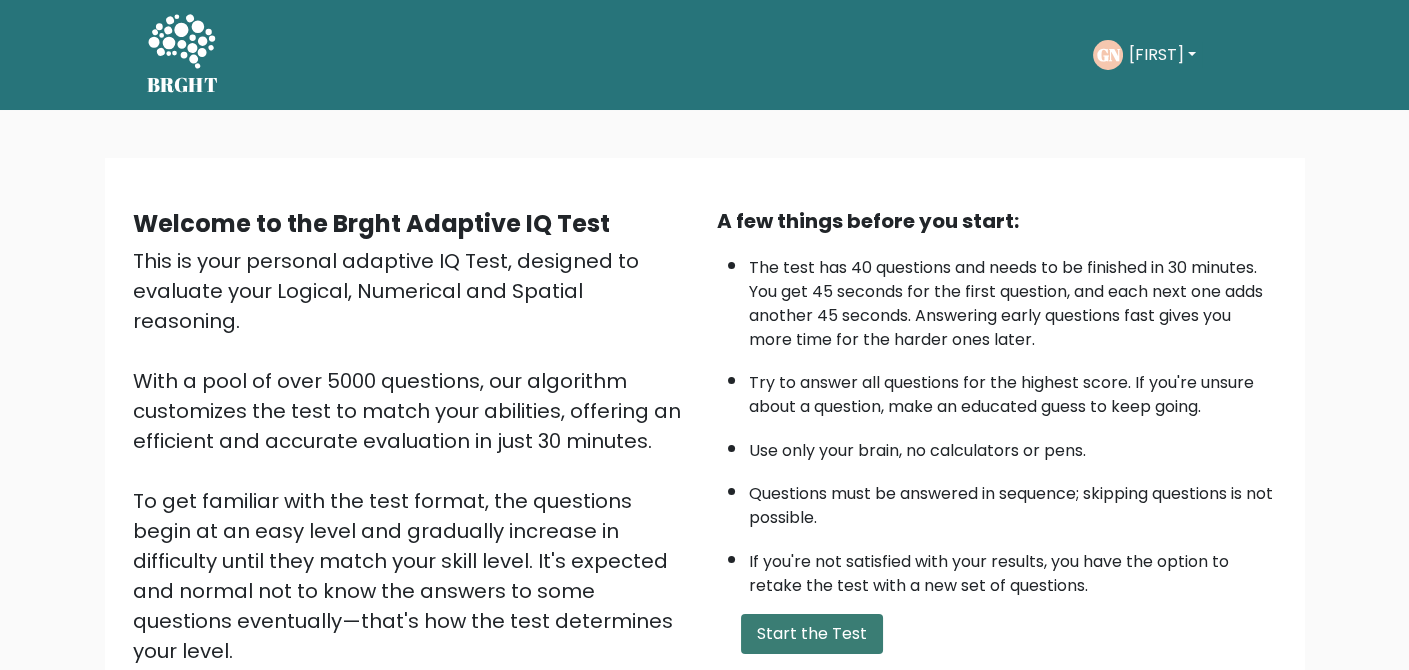 click on "Start the Test" at bounding box center (812, 634) 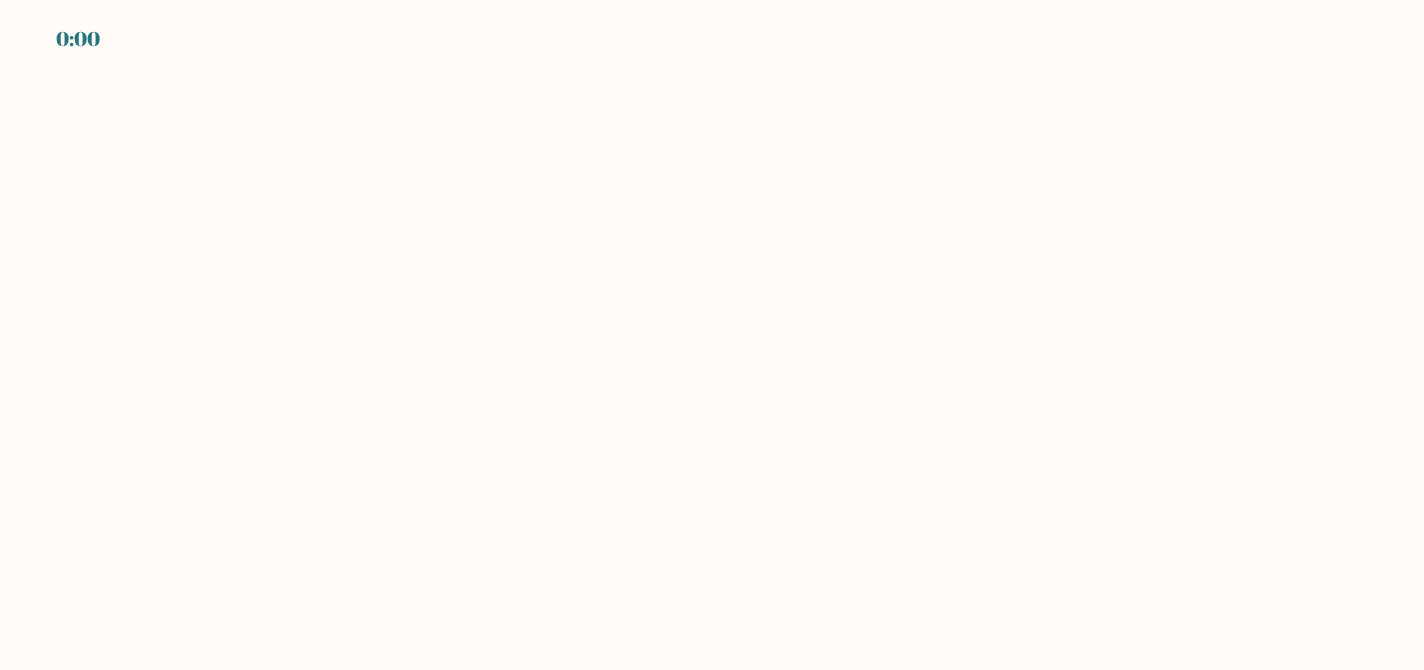 scroll, scrollTop: 0, scrollLeft: 0, axis: both 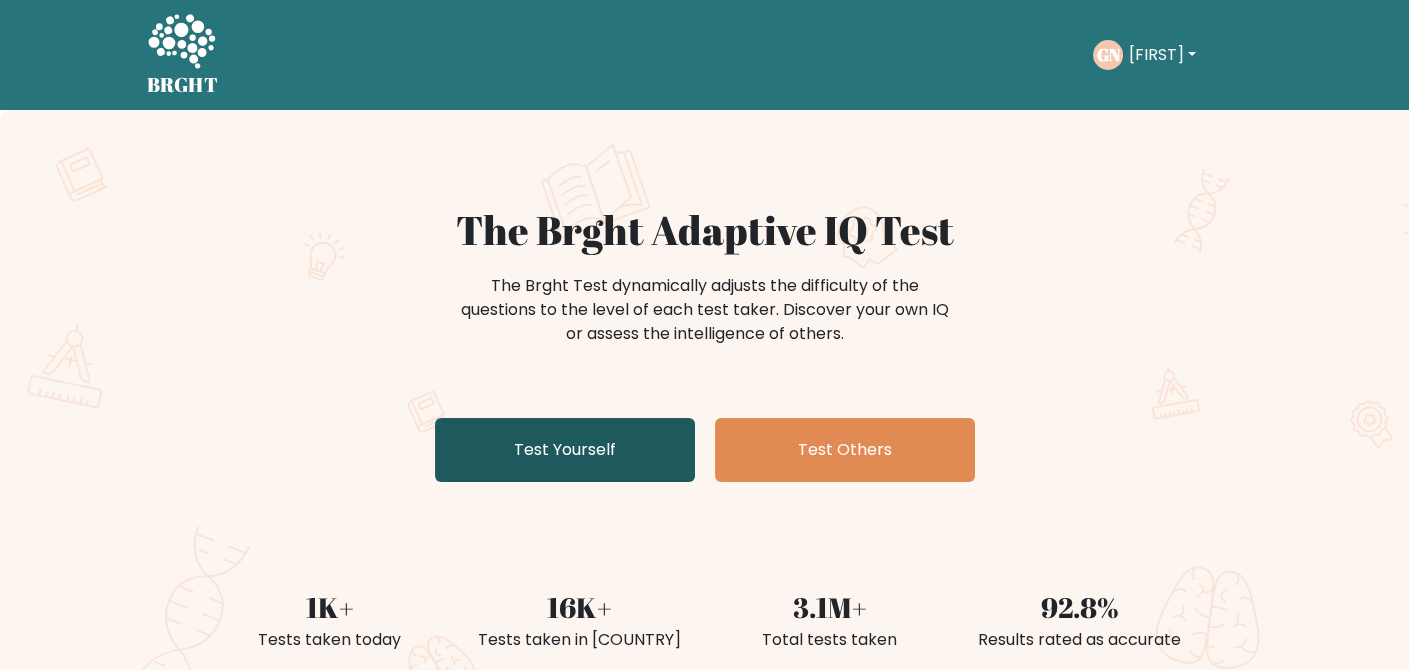 click on "Test Yourself" at bounding box center (565, 450) 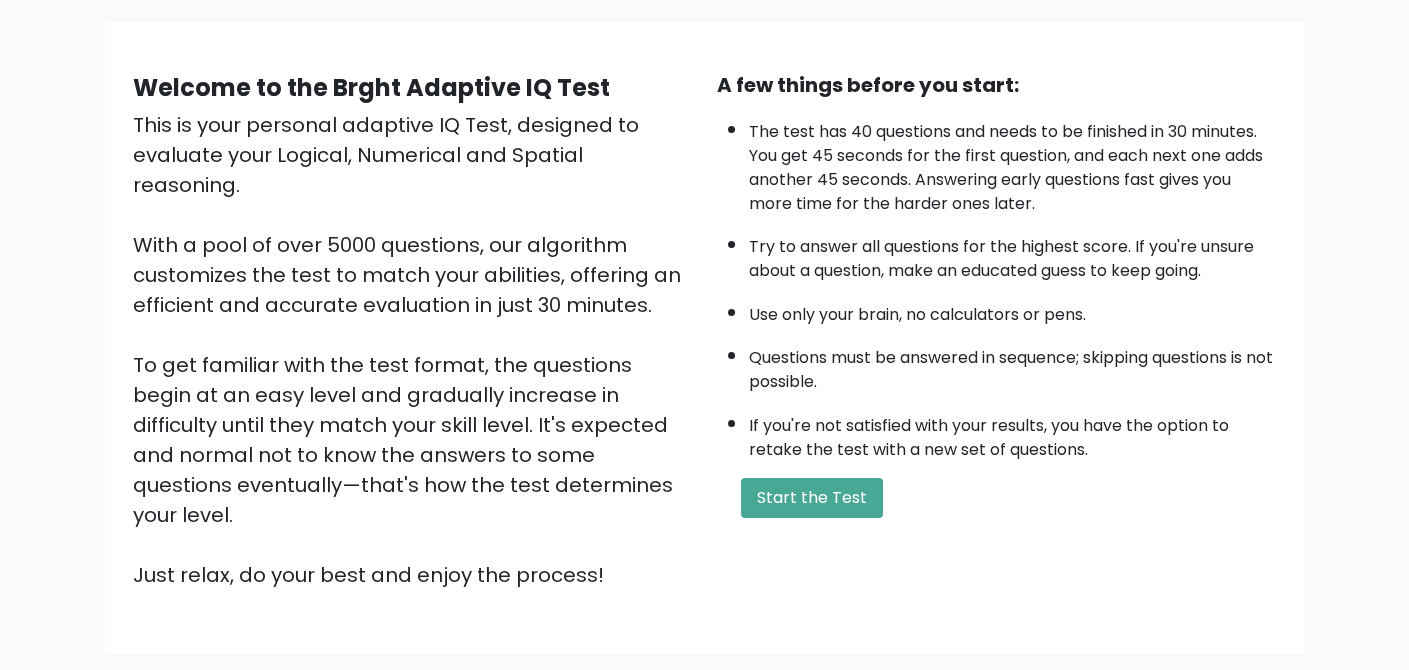 scroll, scrollTop: 137, scrollLeft: 0, axis: vertical 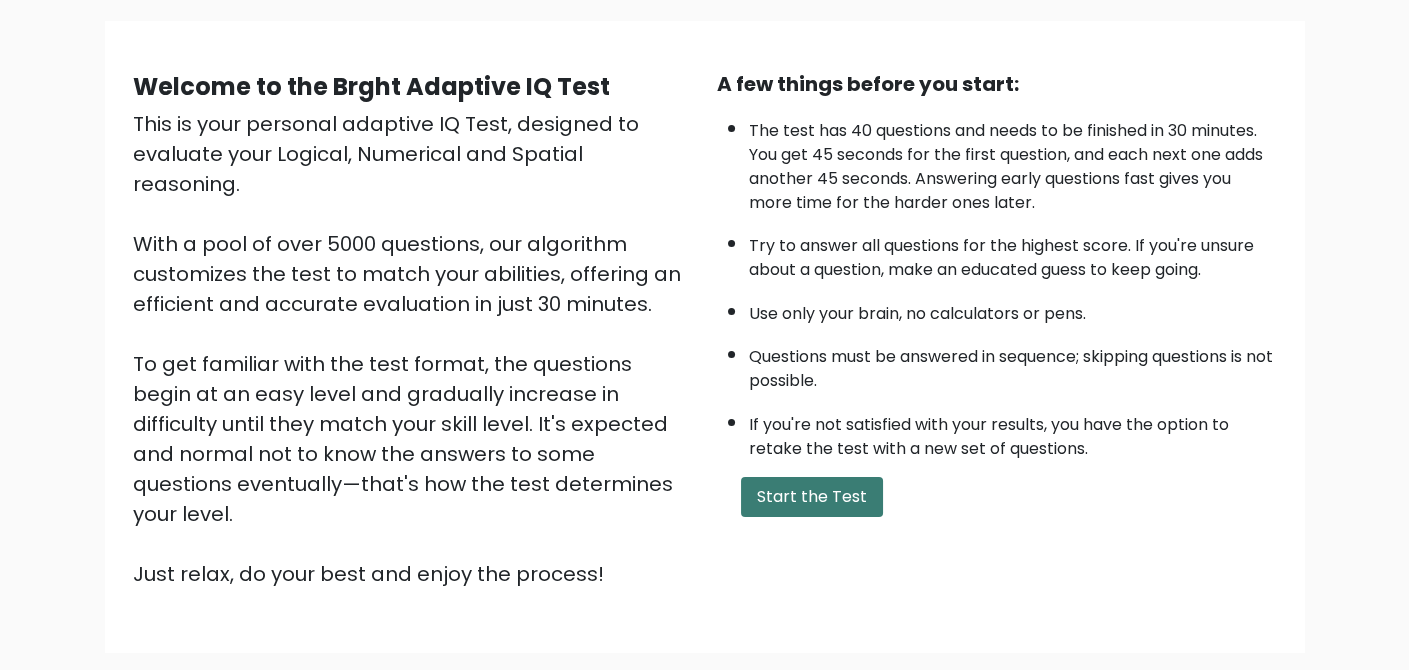 click on "Start the Test" at bounding box center [812, 497] 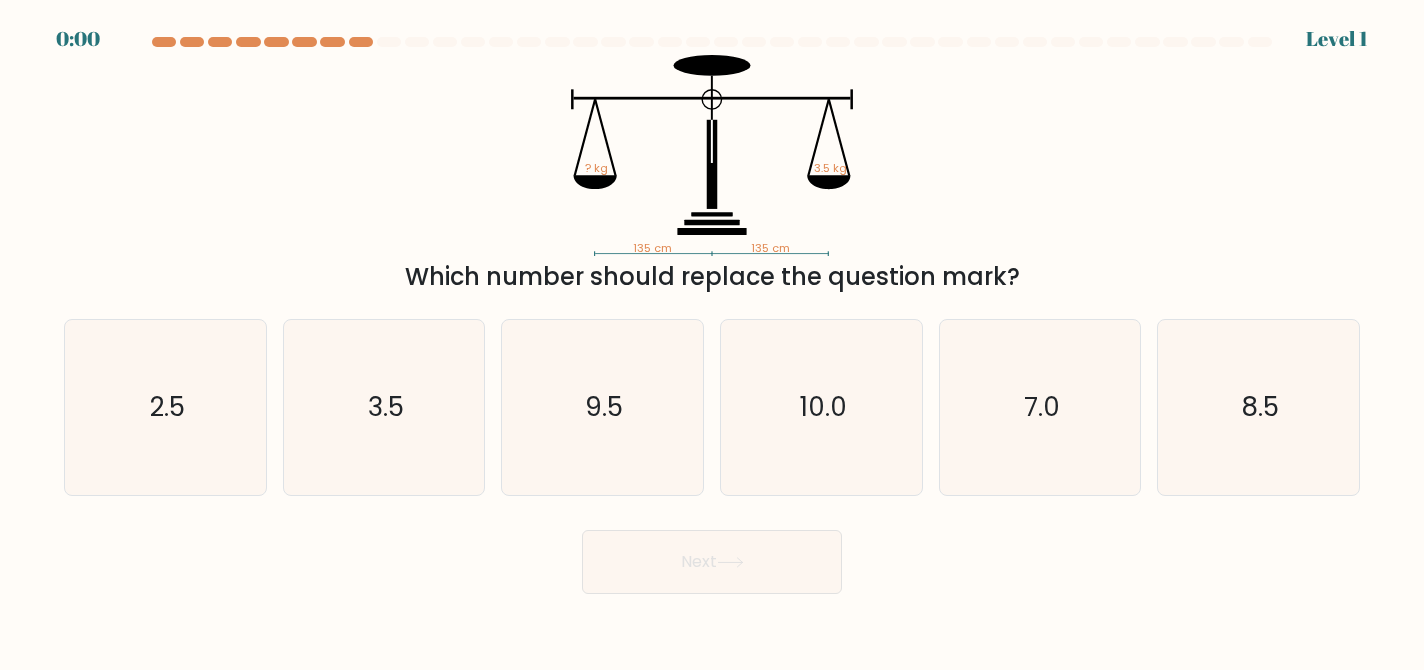 scroll, scrollTop: 0, scrollLeft: 0, axis: both 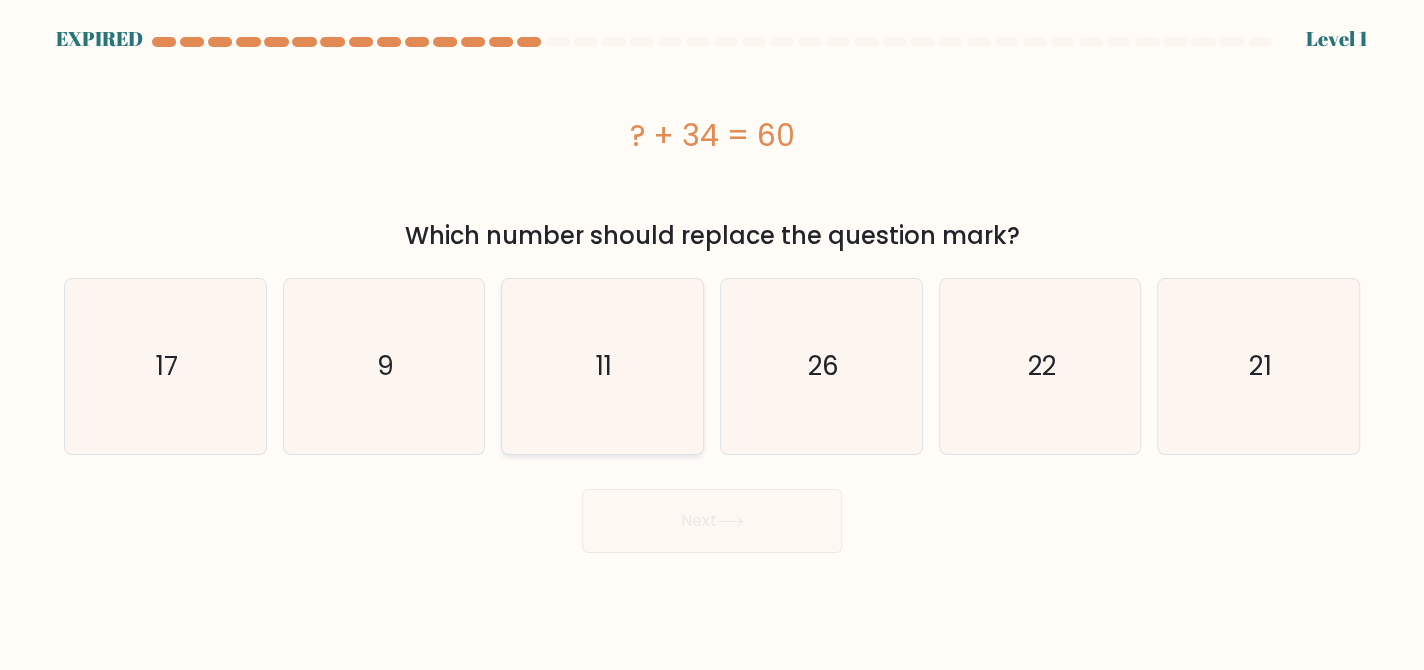 click on "11" 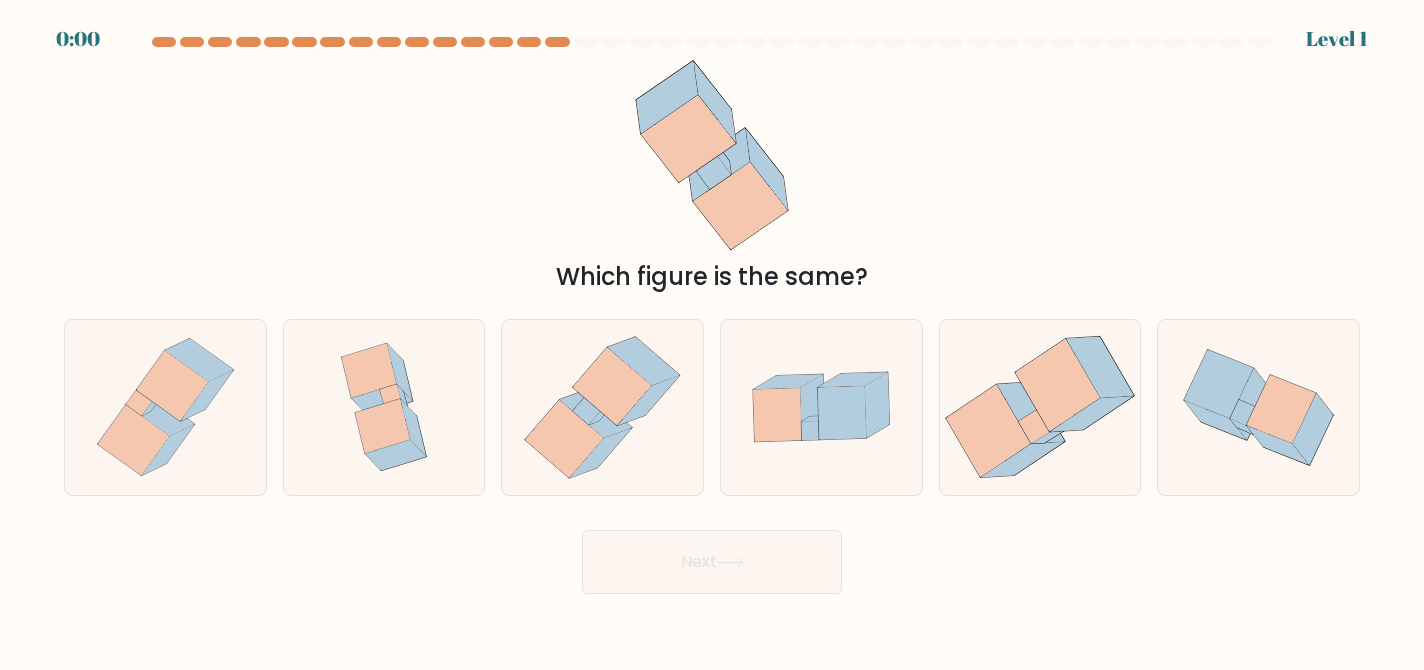 scroll, scrollTop: 0, scrollLeft: 0, axis: both 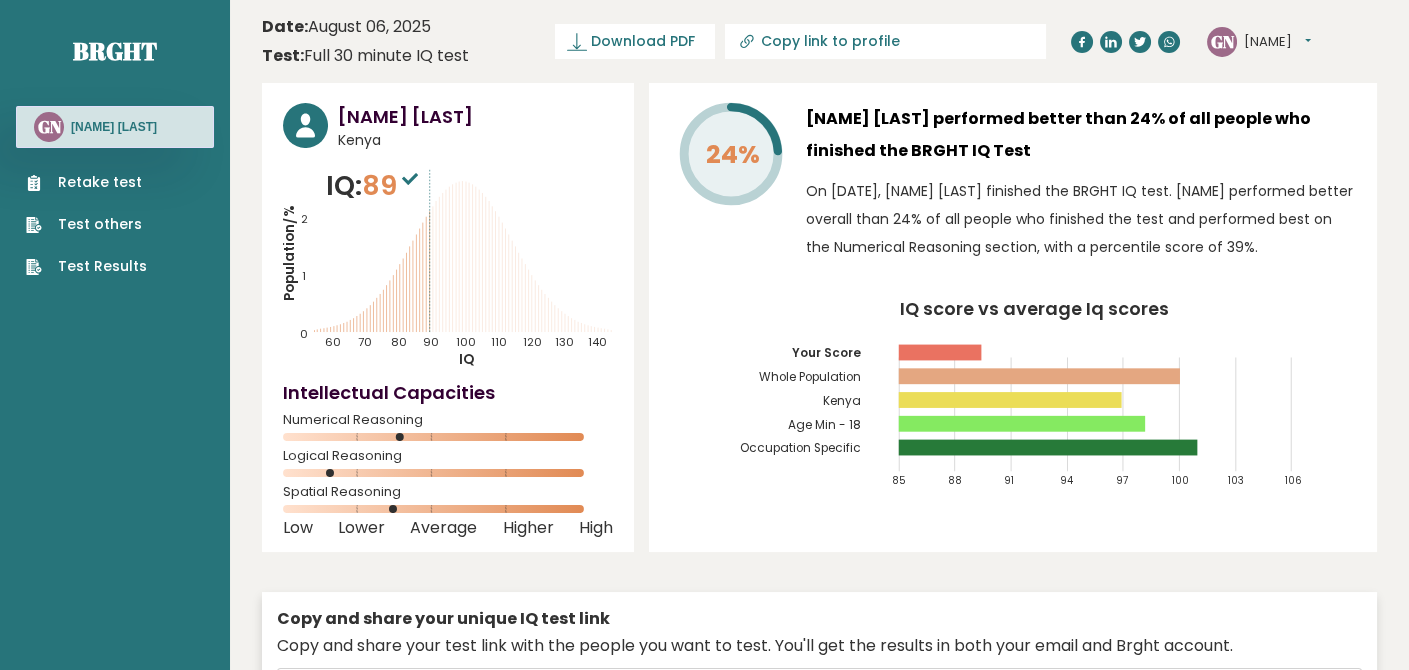 click on "Retake test" at bounding box center (86, 182) 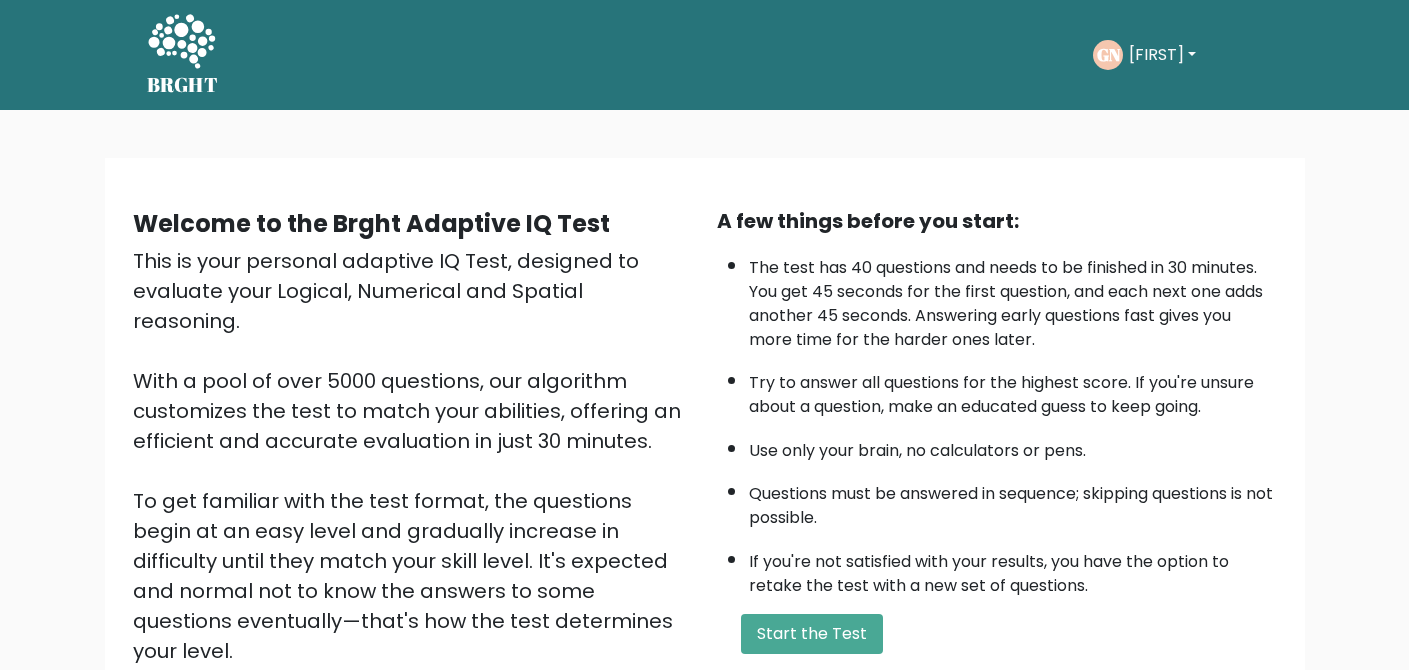 scroll, scrollTop: 0, scrollLeft: 0, axis: both 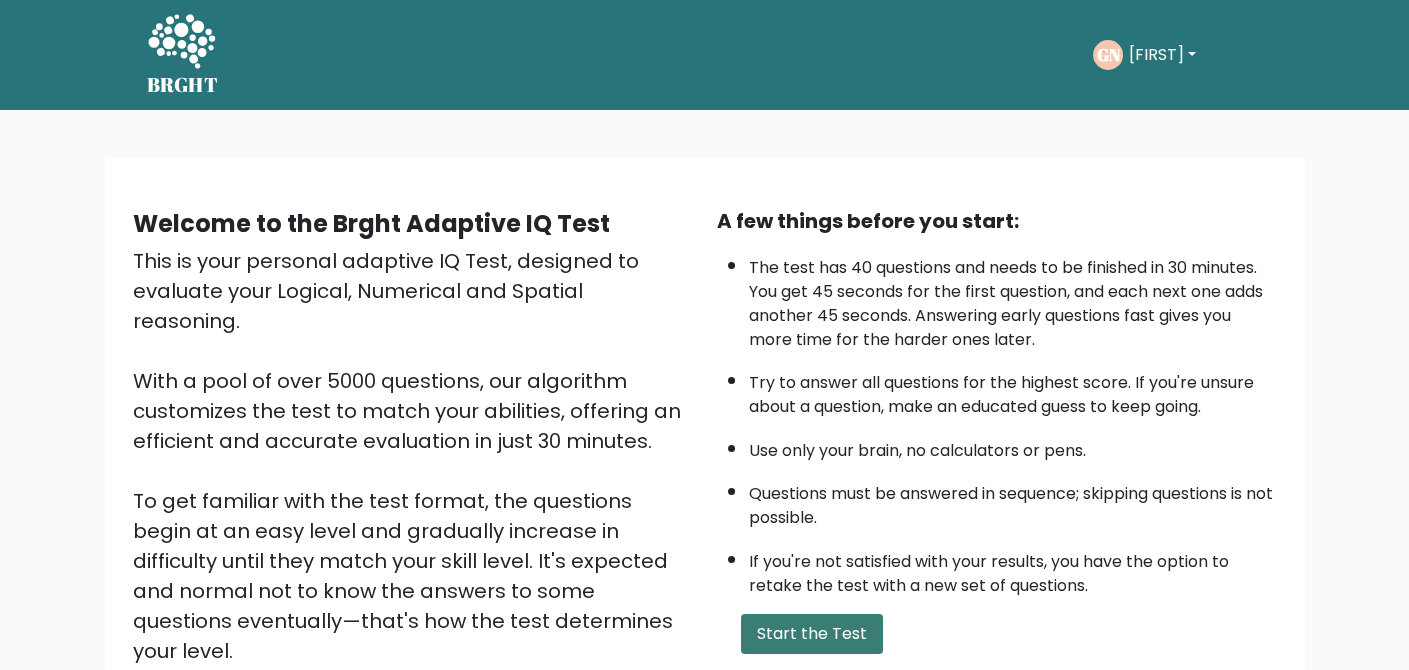 click on "Start the Test" at bounding box center [812, 634] 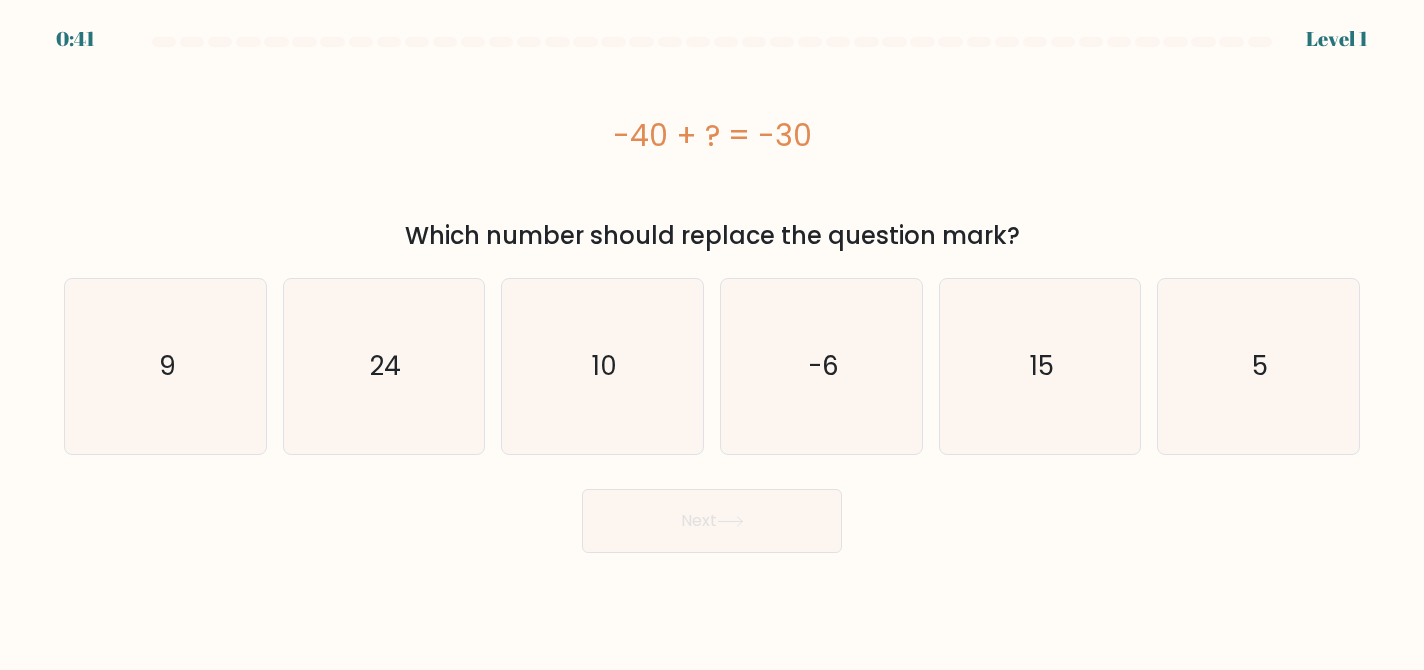 scroll, scrollTop: 0, scrollLeft: 0, axis: both 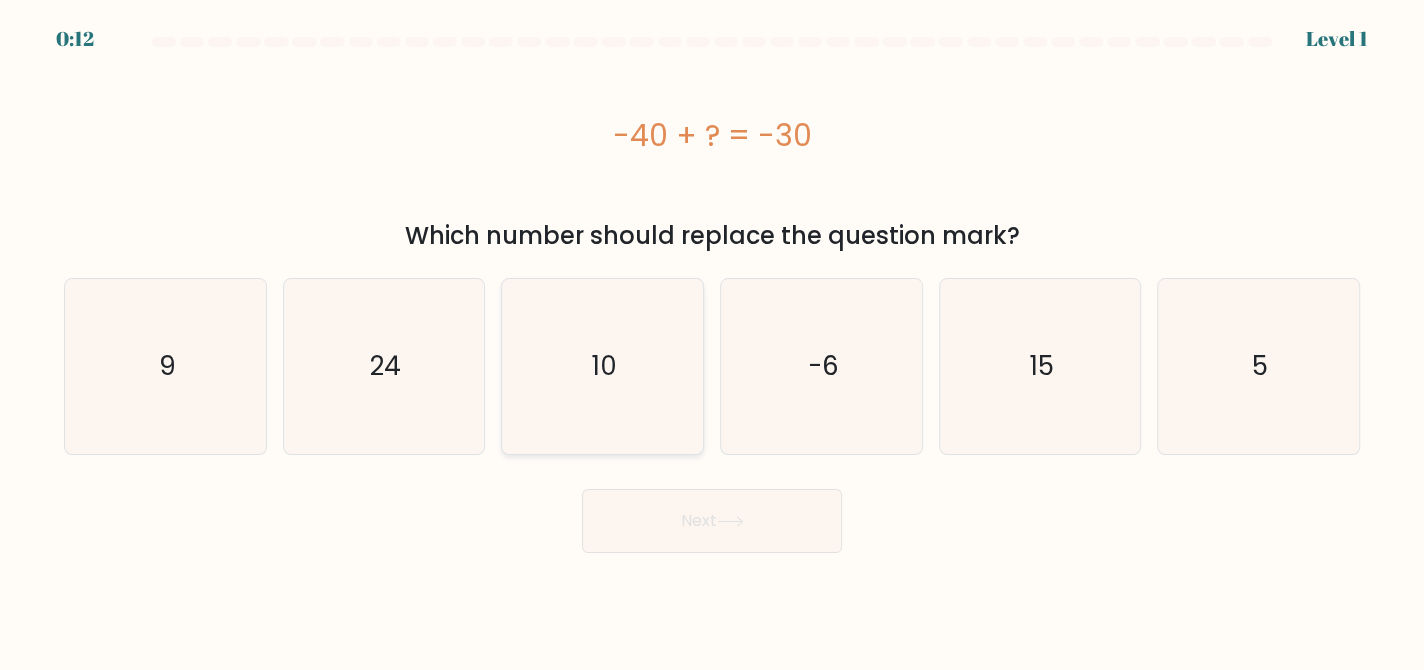 click on "10" 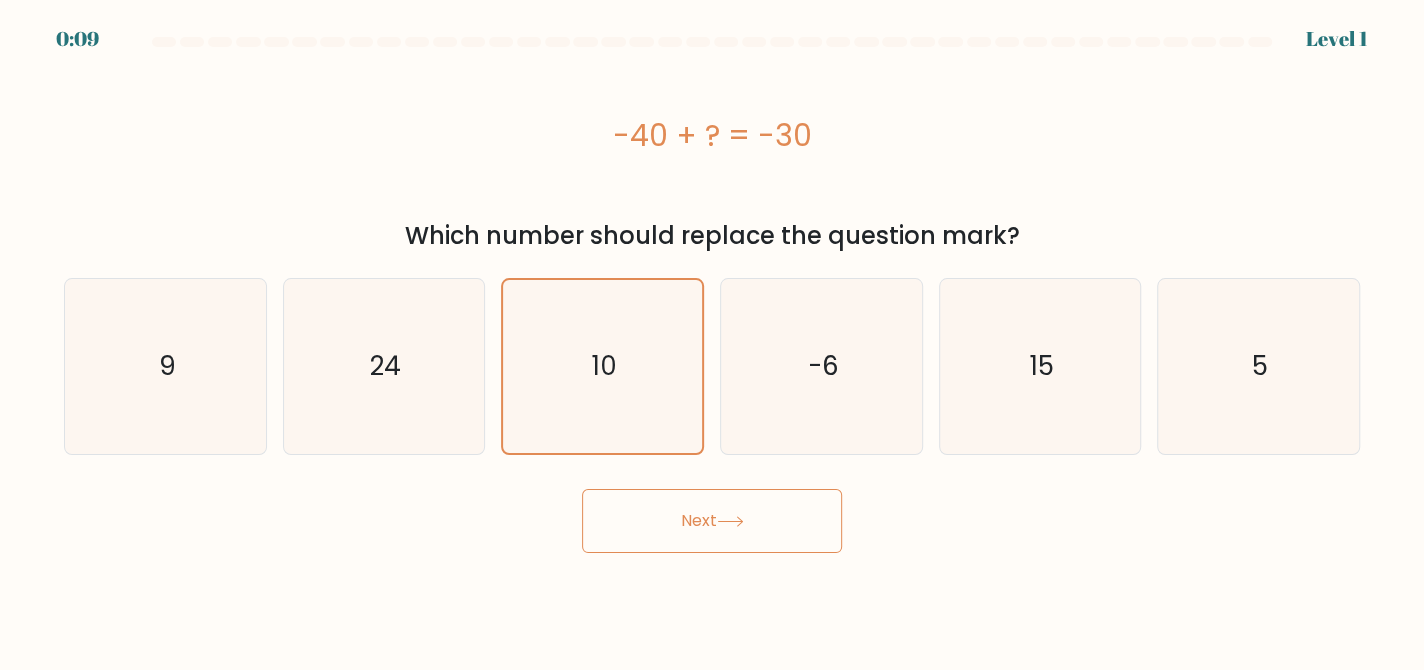 click 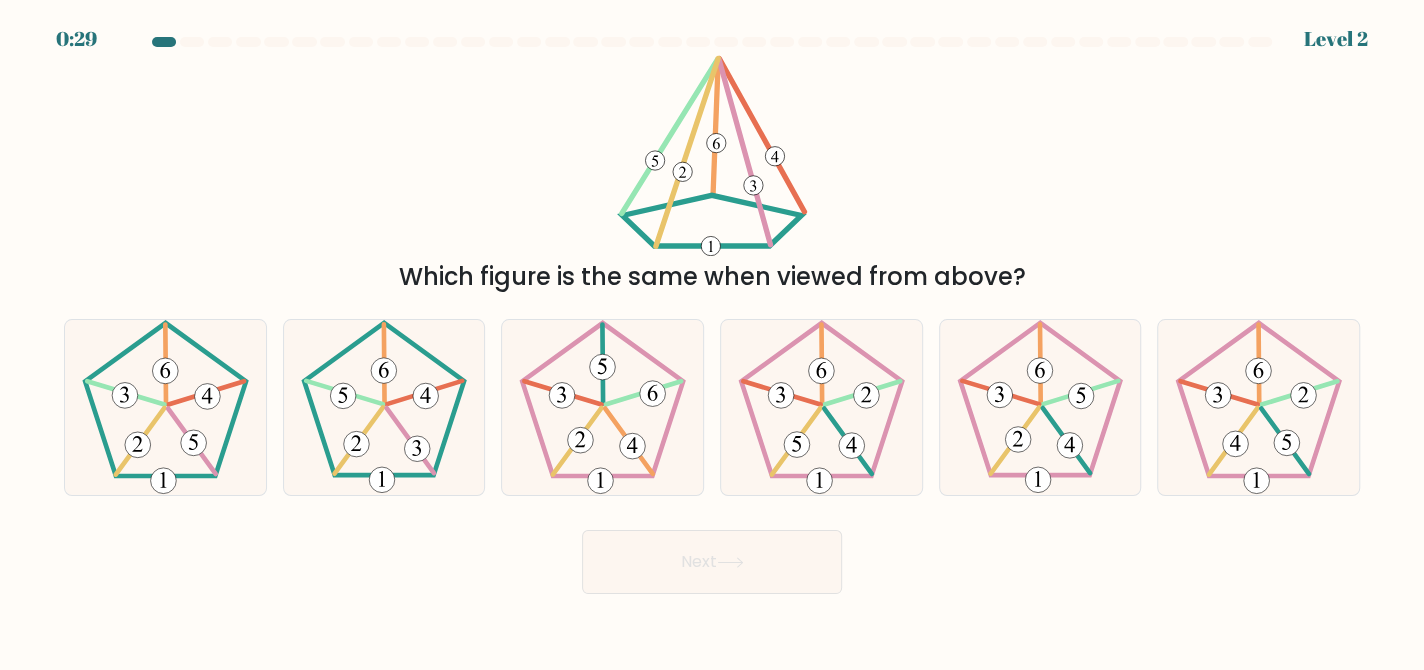 click on "a.
b.
c." at bounding box center (712, 399) 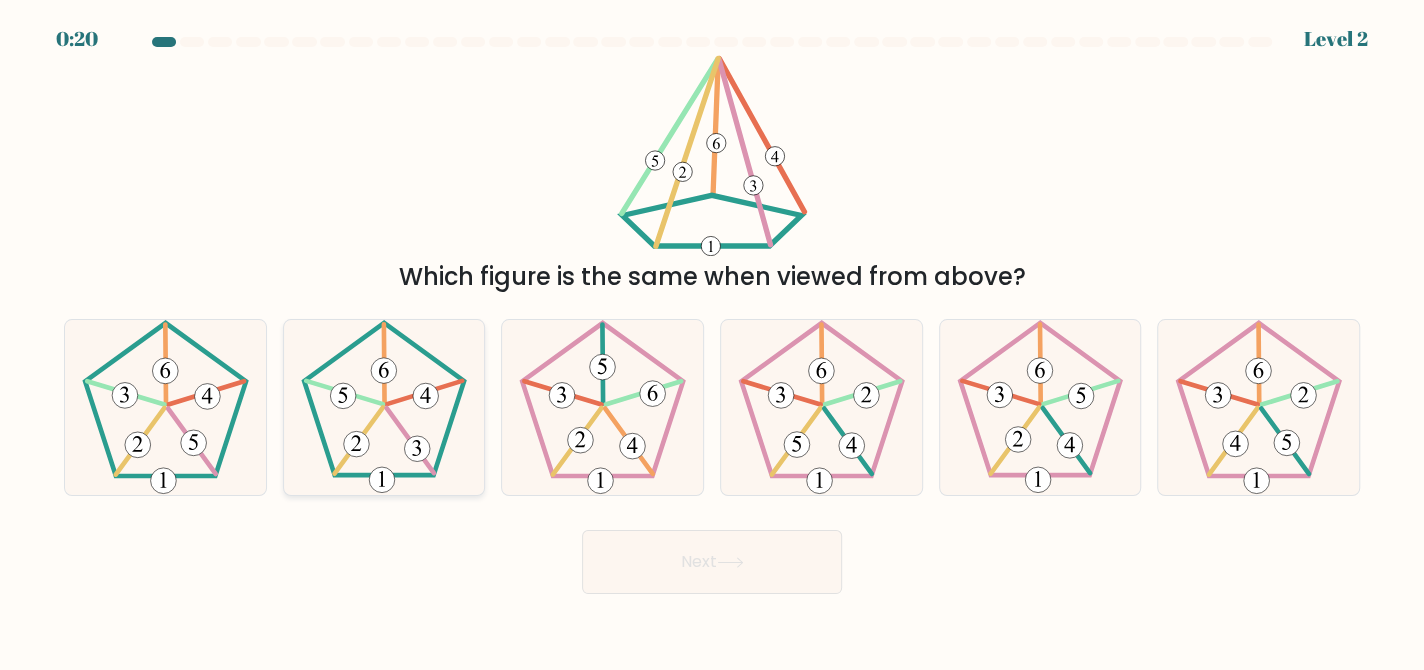 click 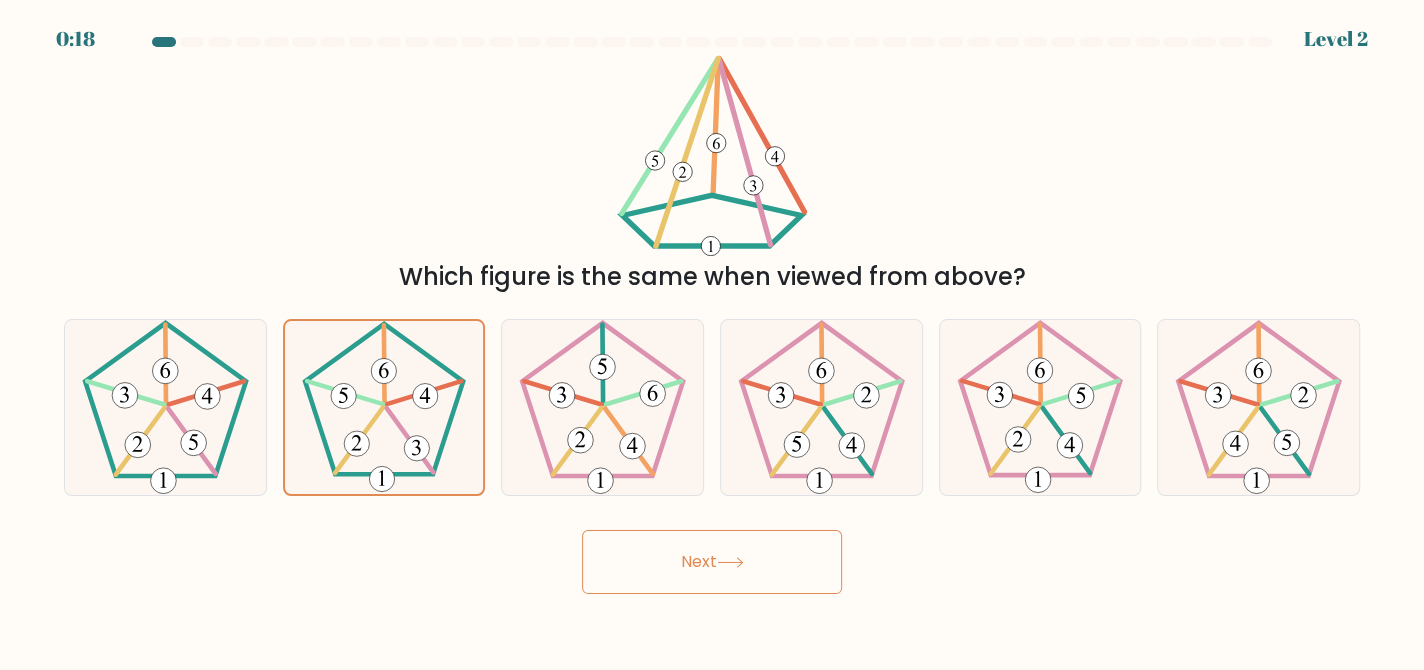 click on "Next" at bounding box center (712, 562) 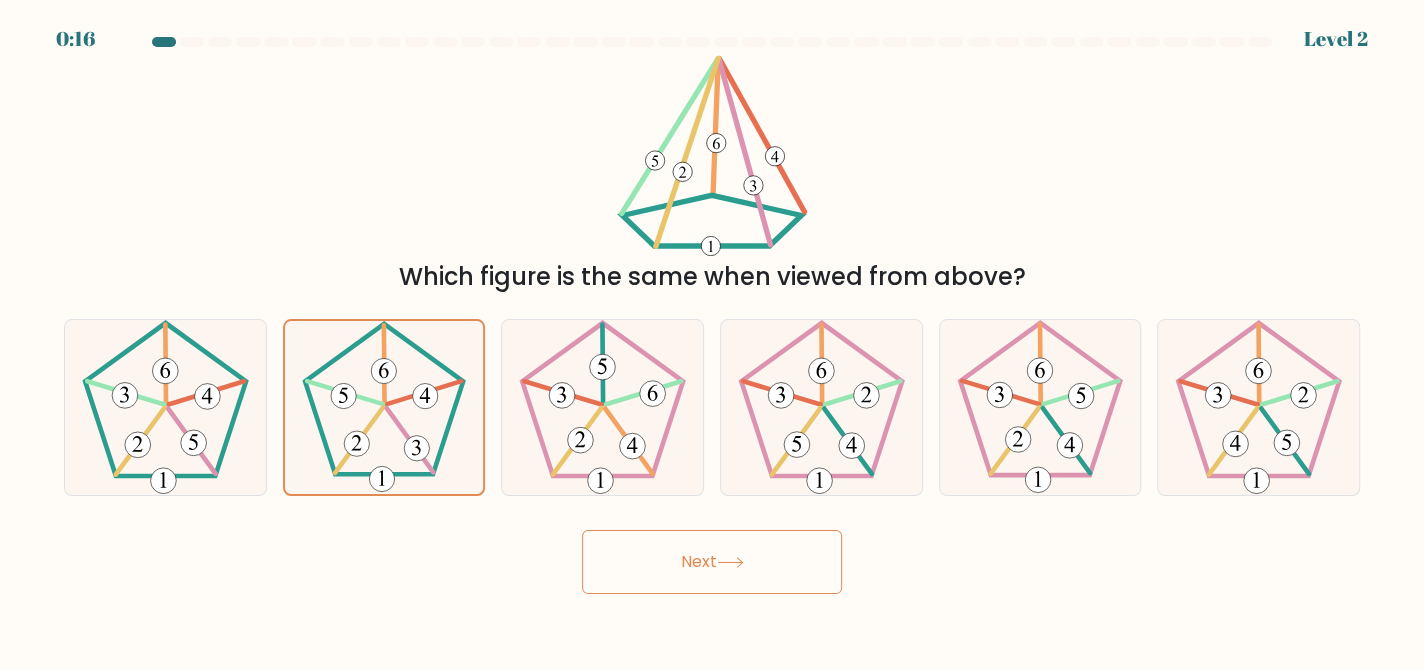 click on "Next" at bounding box center (712, 562) 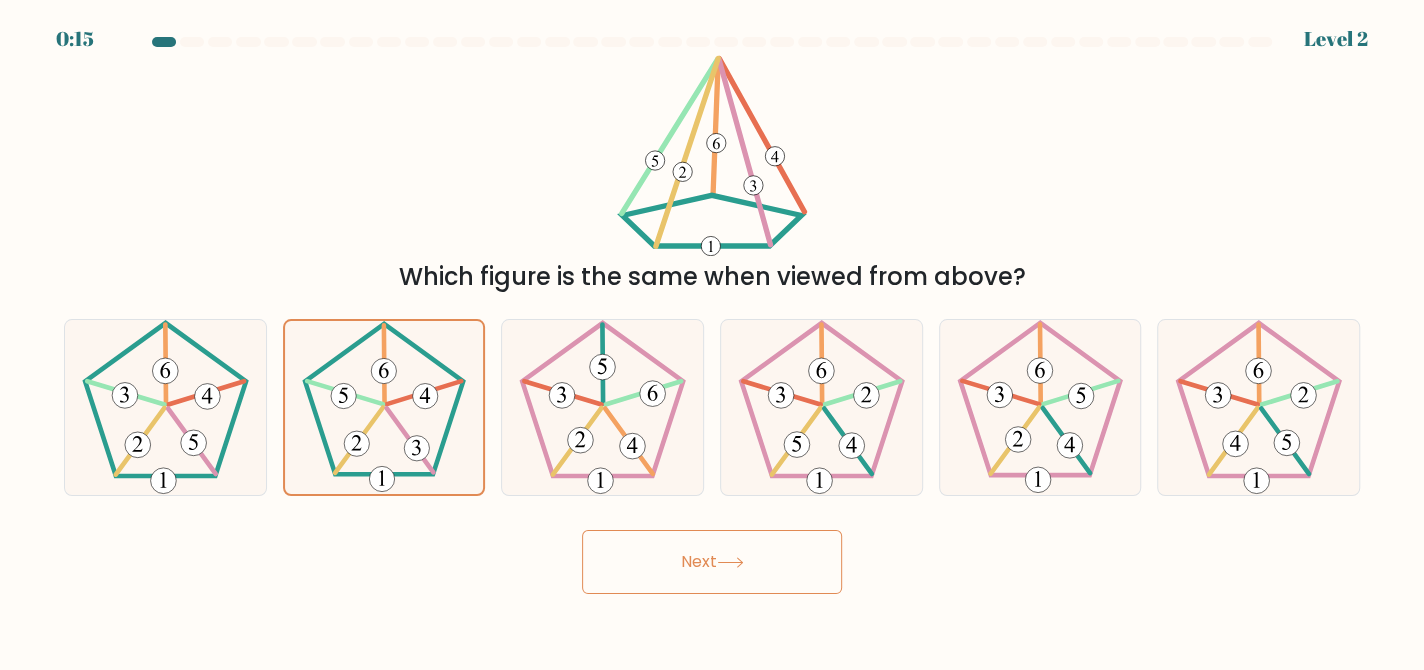 click on "Next" at bounding box center (712, 562) 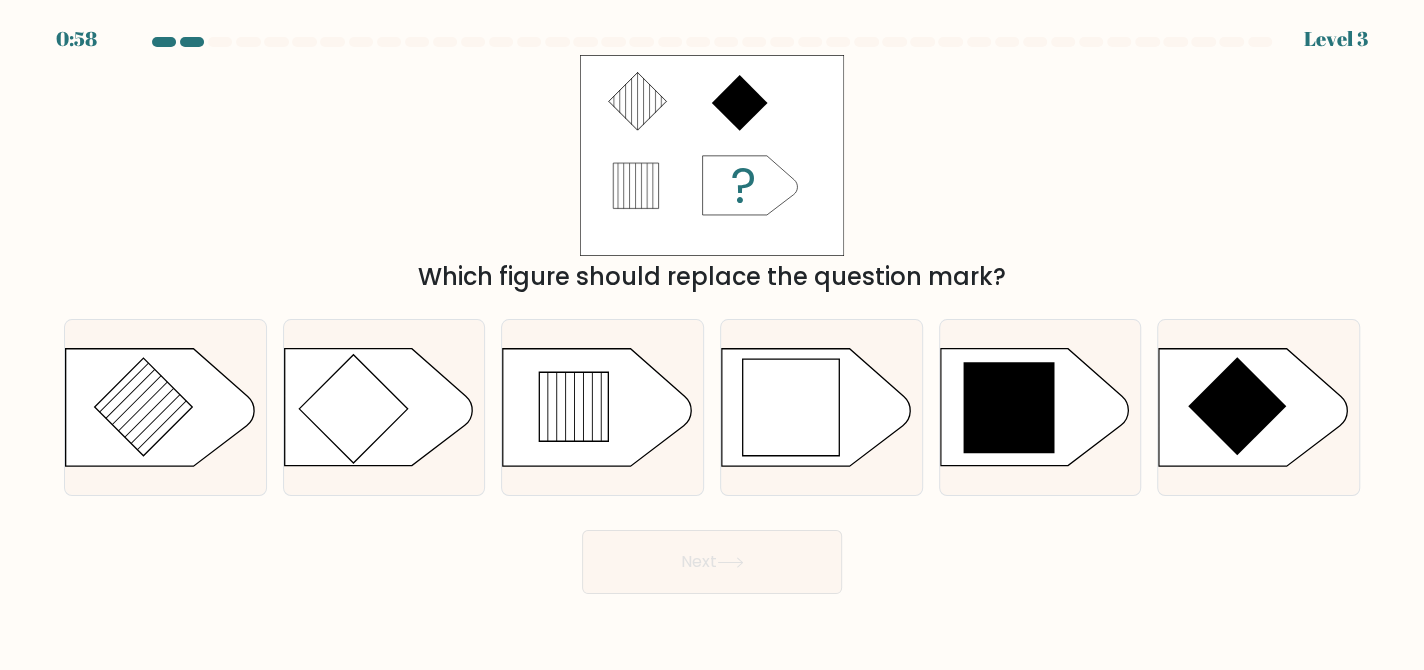 click on "Next" at bounding box center [712, 562] 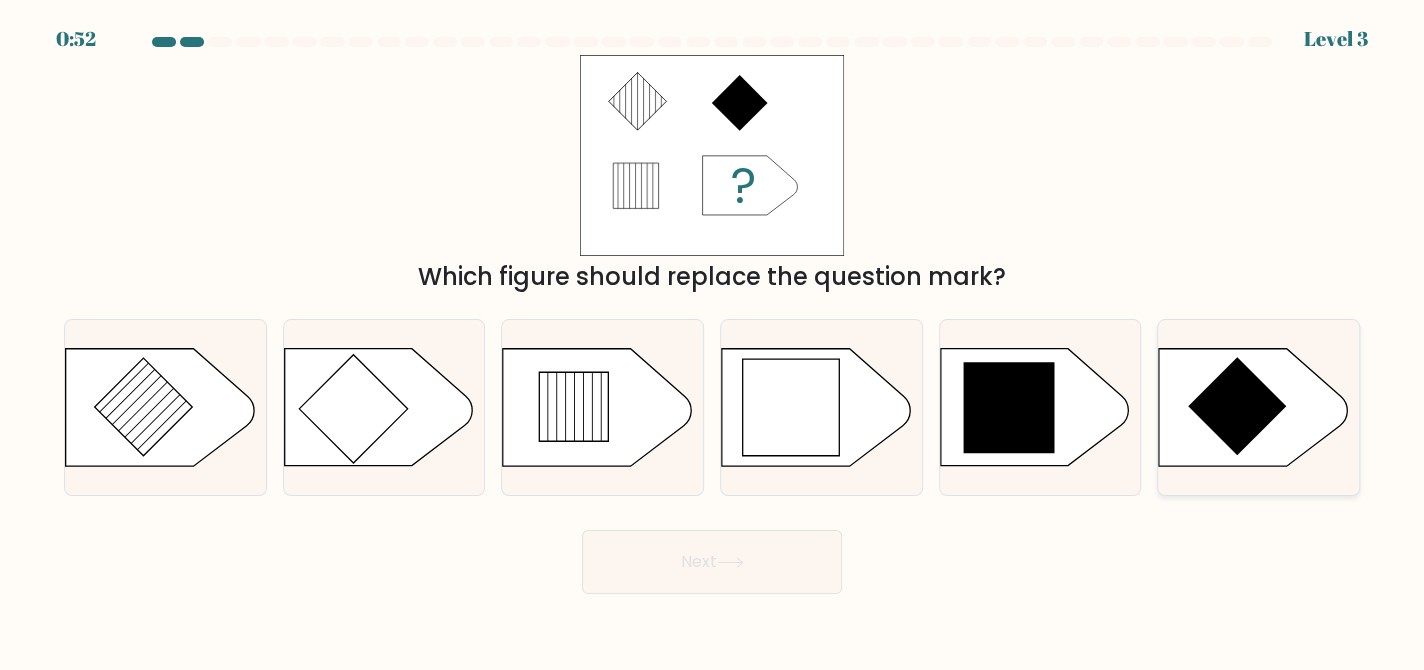 click 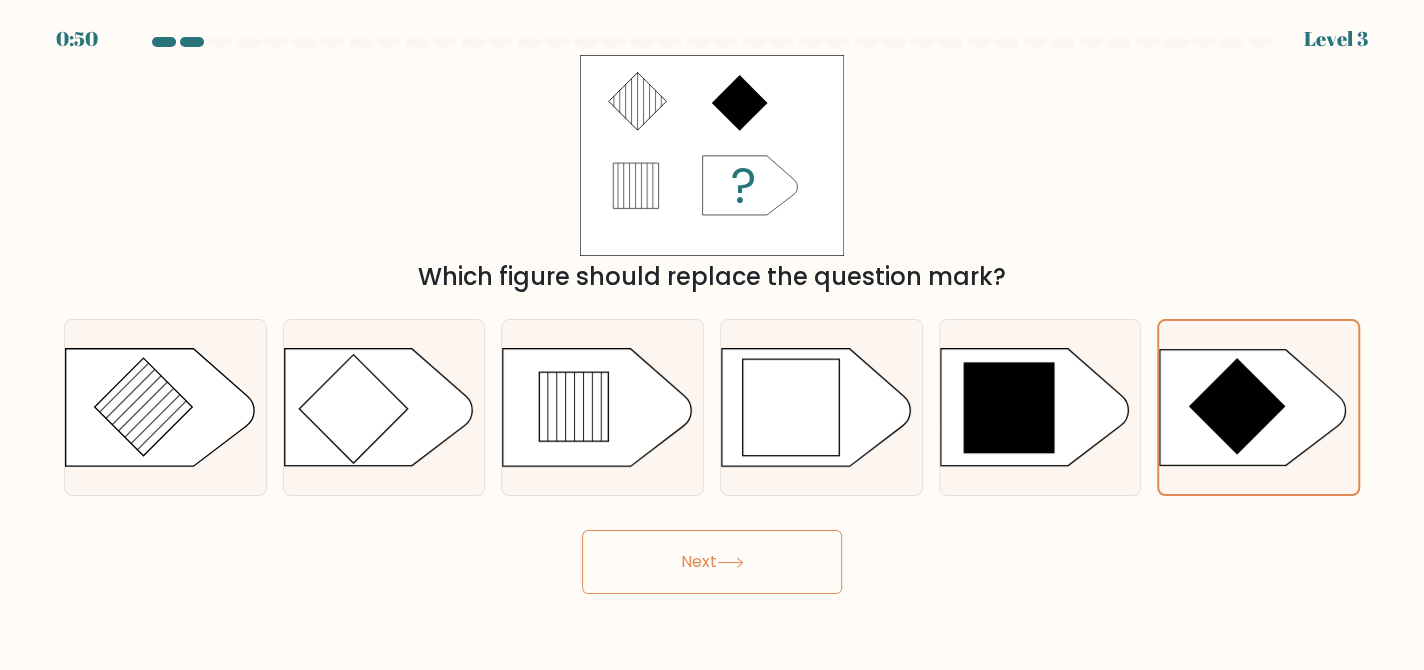 click on "Next" at bounding box center (712, 562) 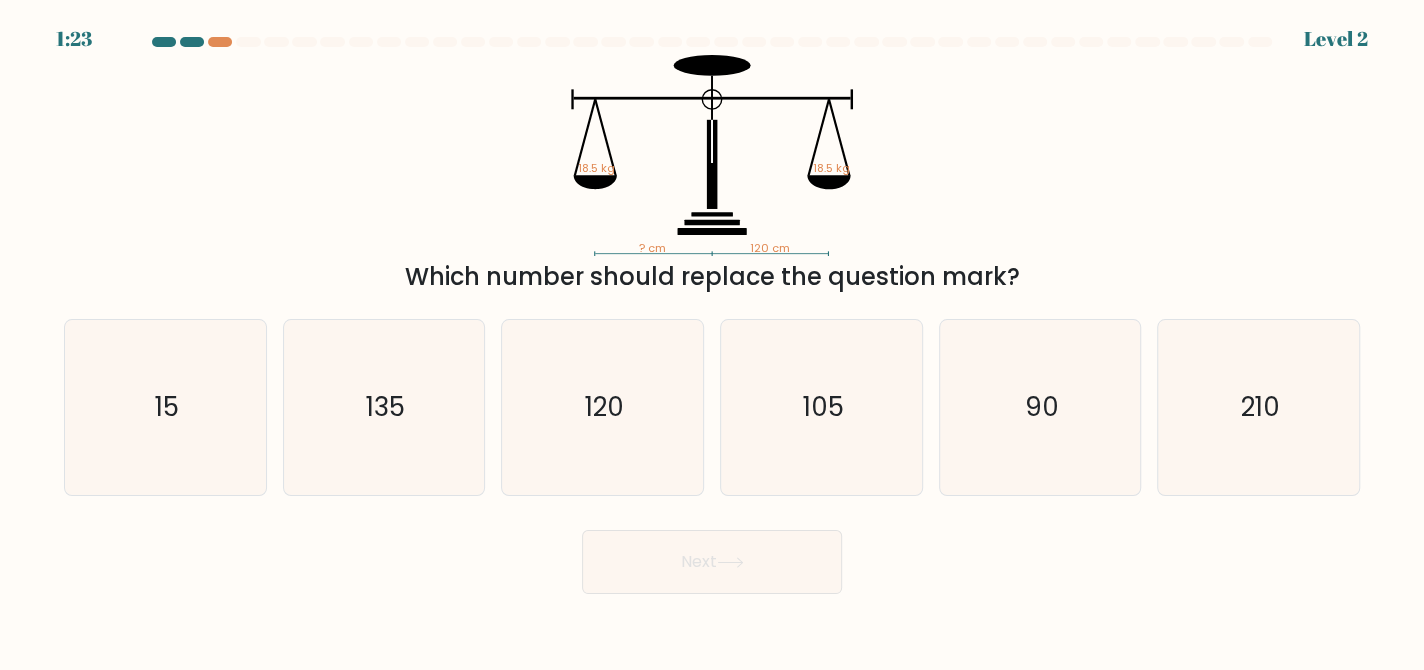 type 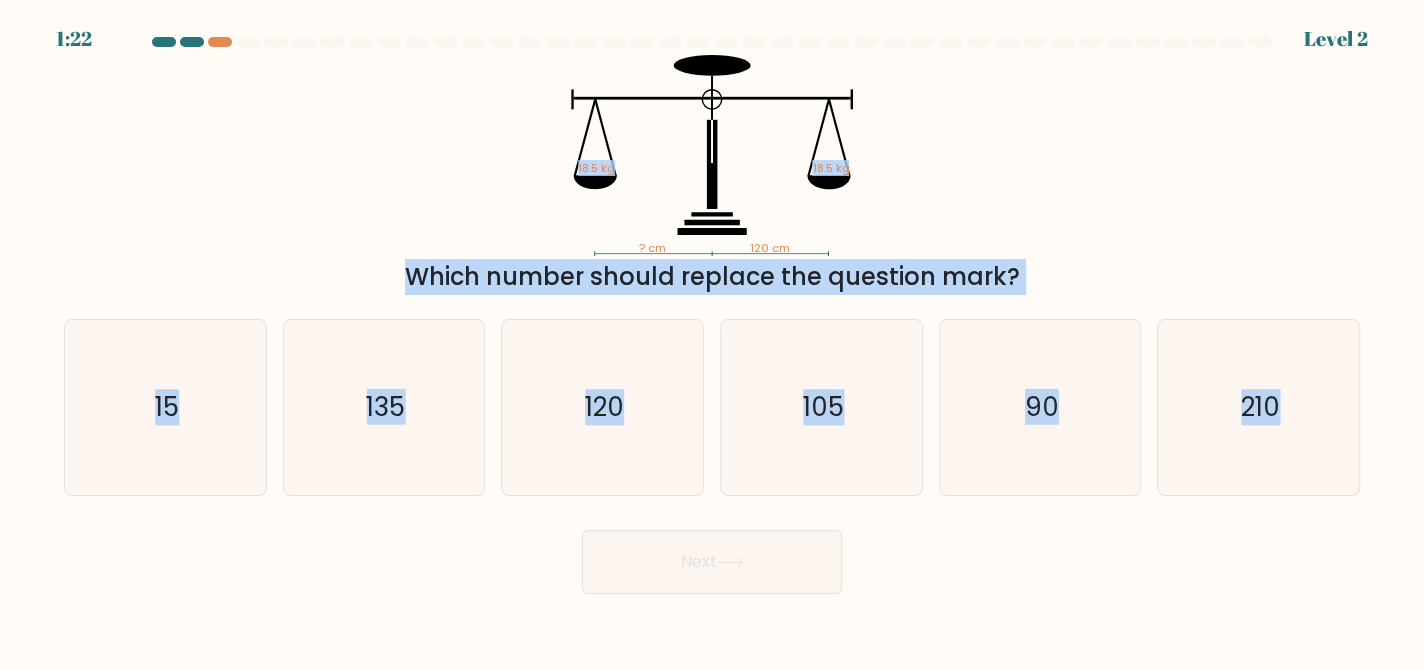 click on "? cm   120 cm   18.5 kg   18.5 kg
Which number should replace the question mark?" at bounding box center (712, 175) 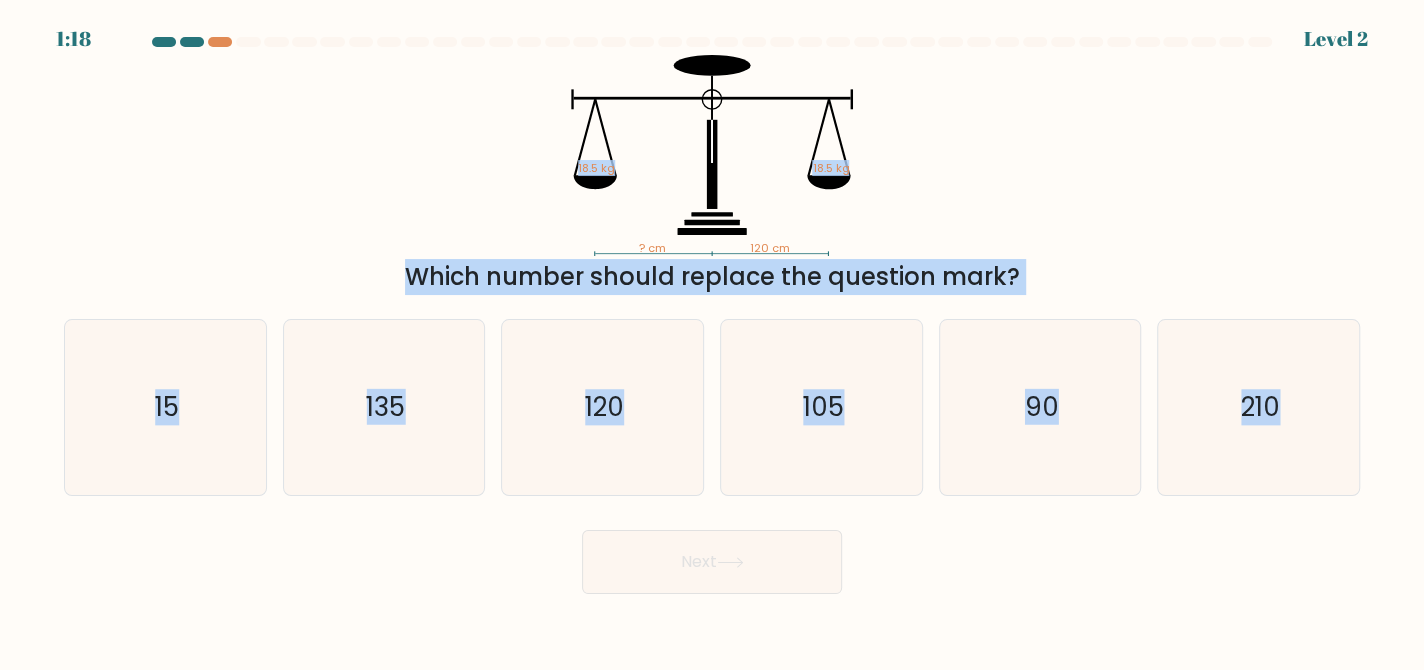 click on "Which number should replace the question mark?" at bounding box center (712, 277) 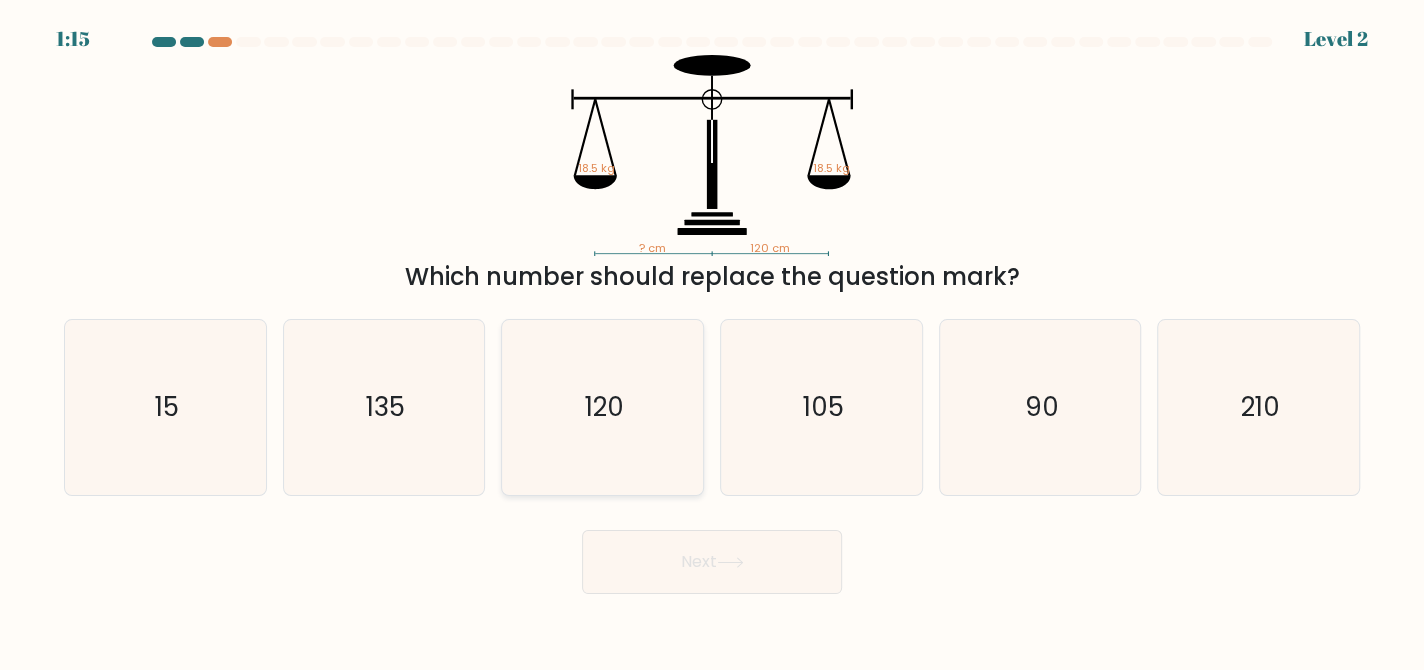click on "120" 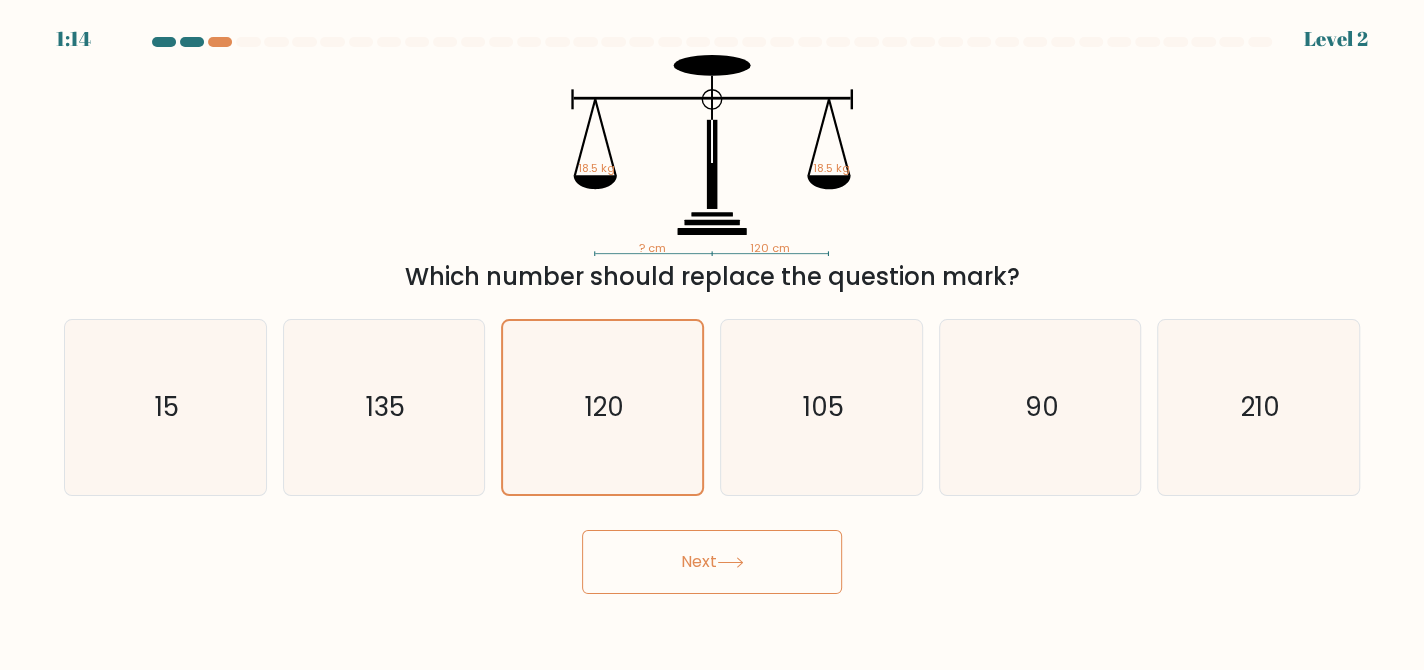 click on "Next" at bounding box center (712, 562) 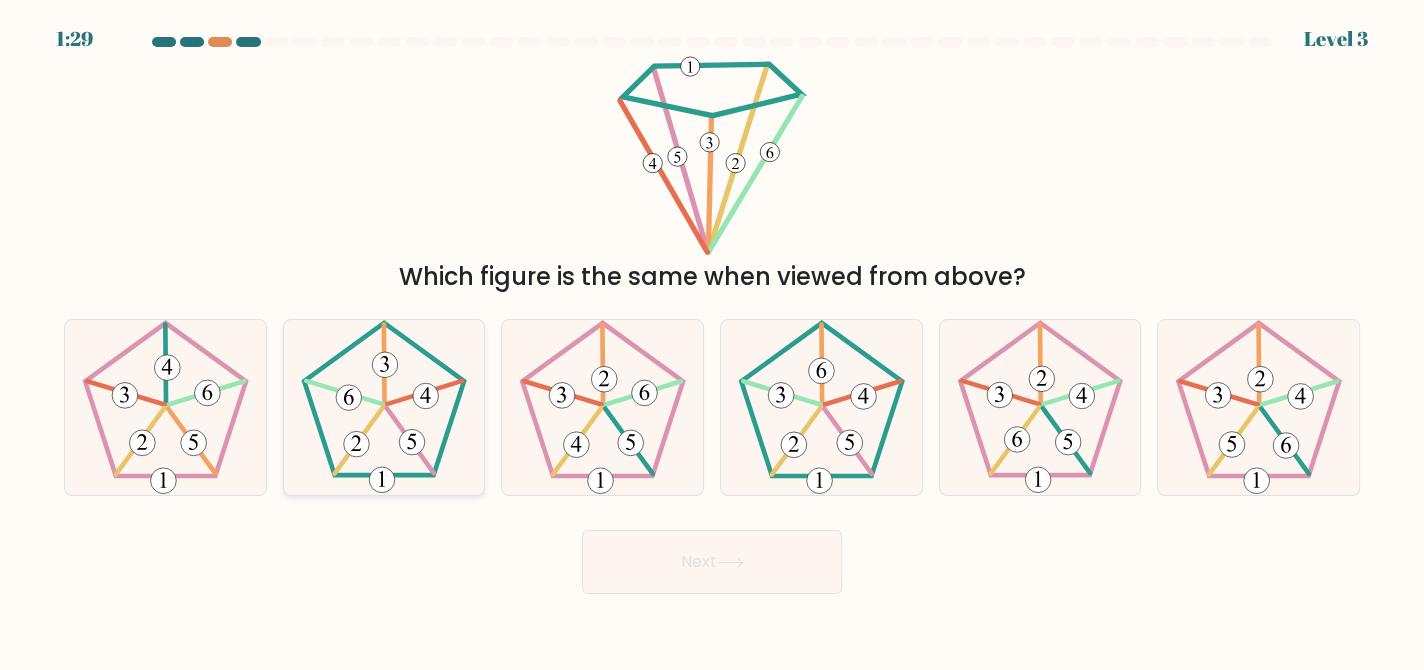 click 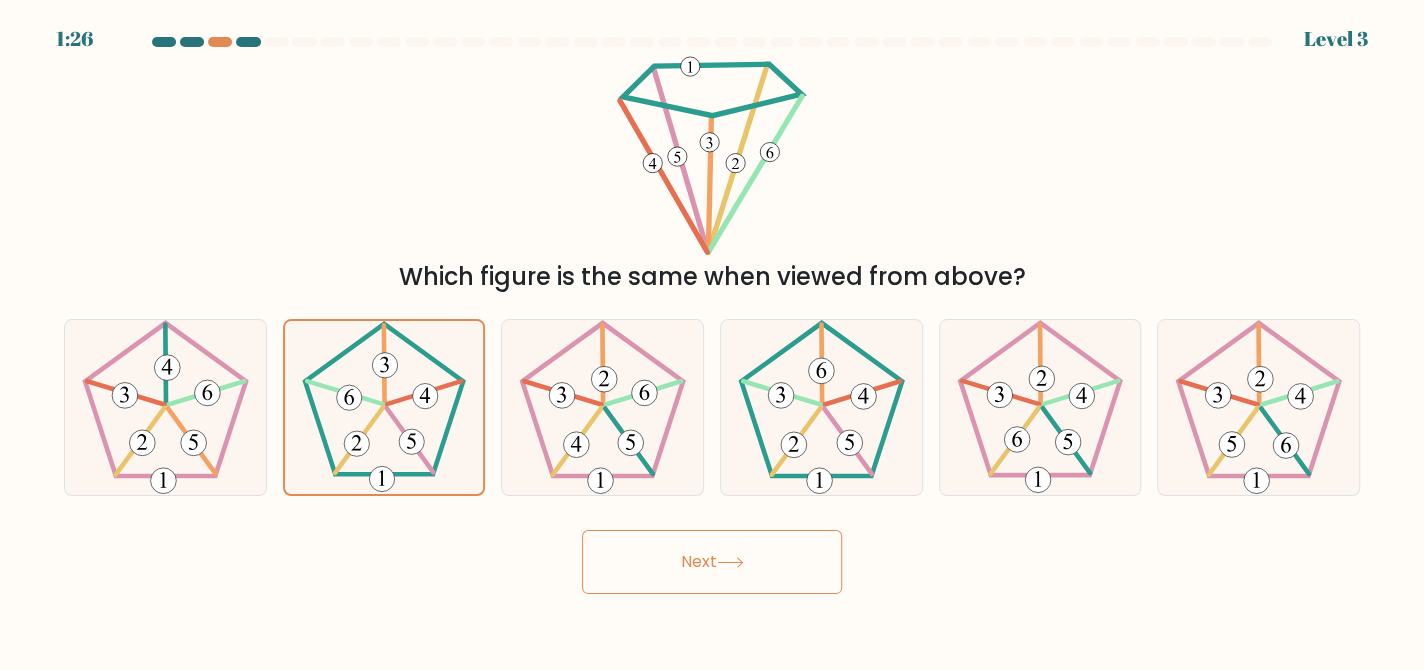click on "Next" at bounding box center [712, 562] 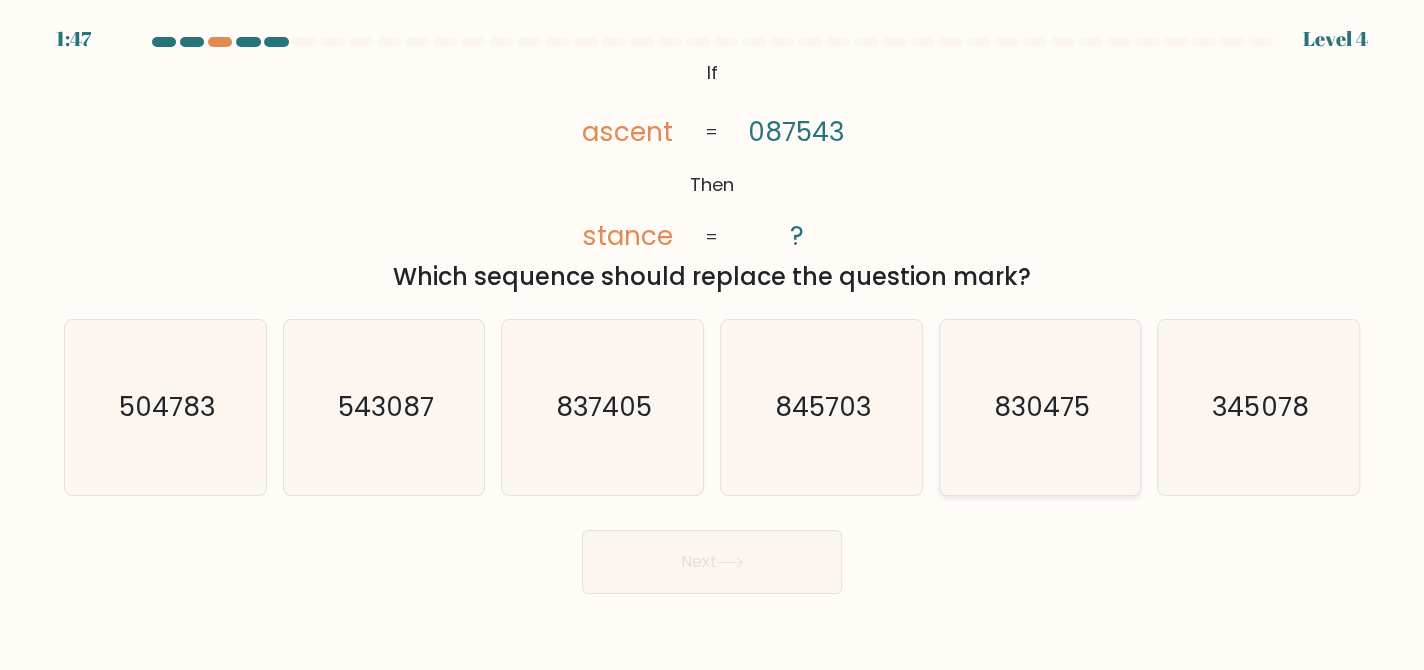 click on "830475" 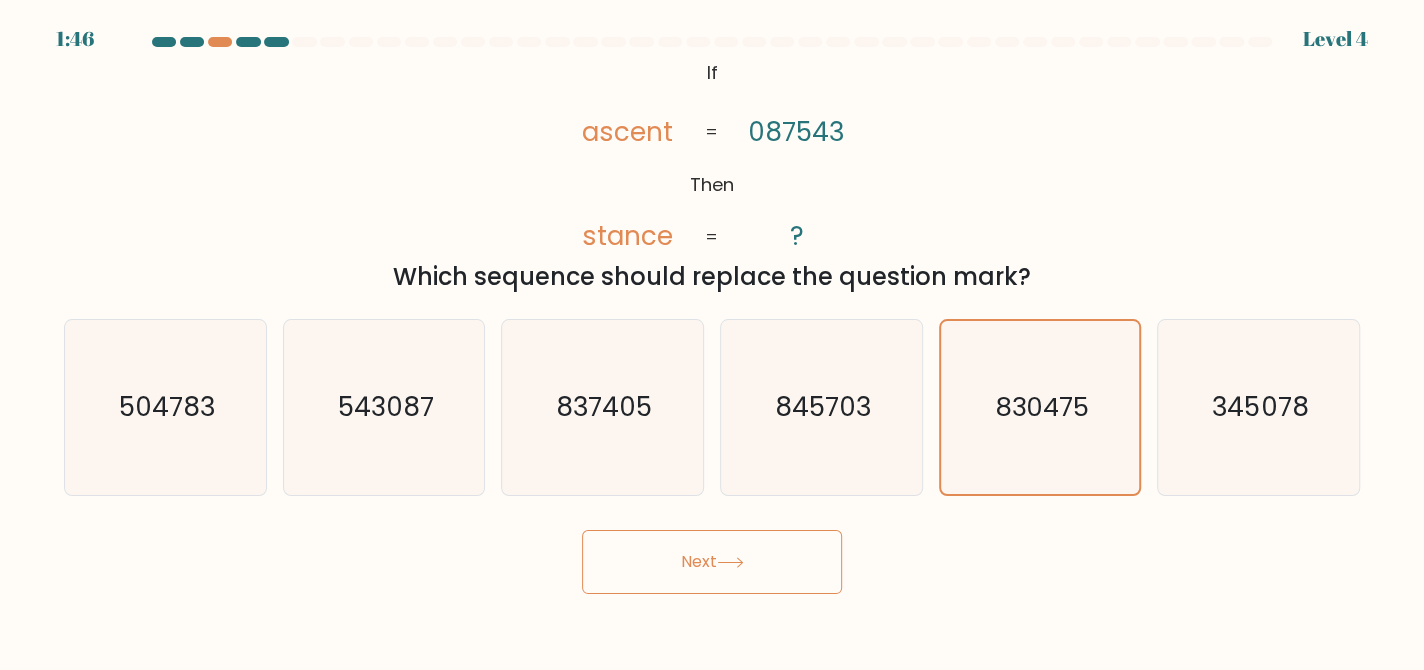 click on "Next" at bounding box center (712, 562) 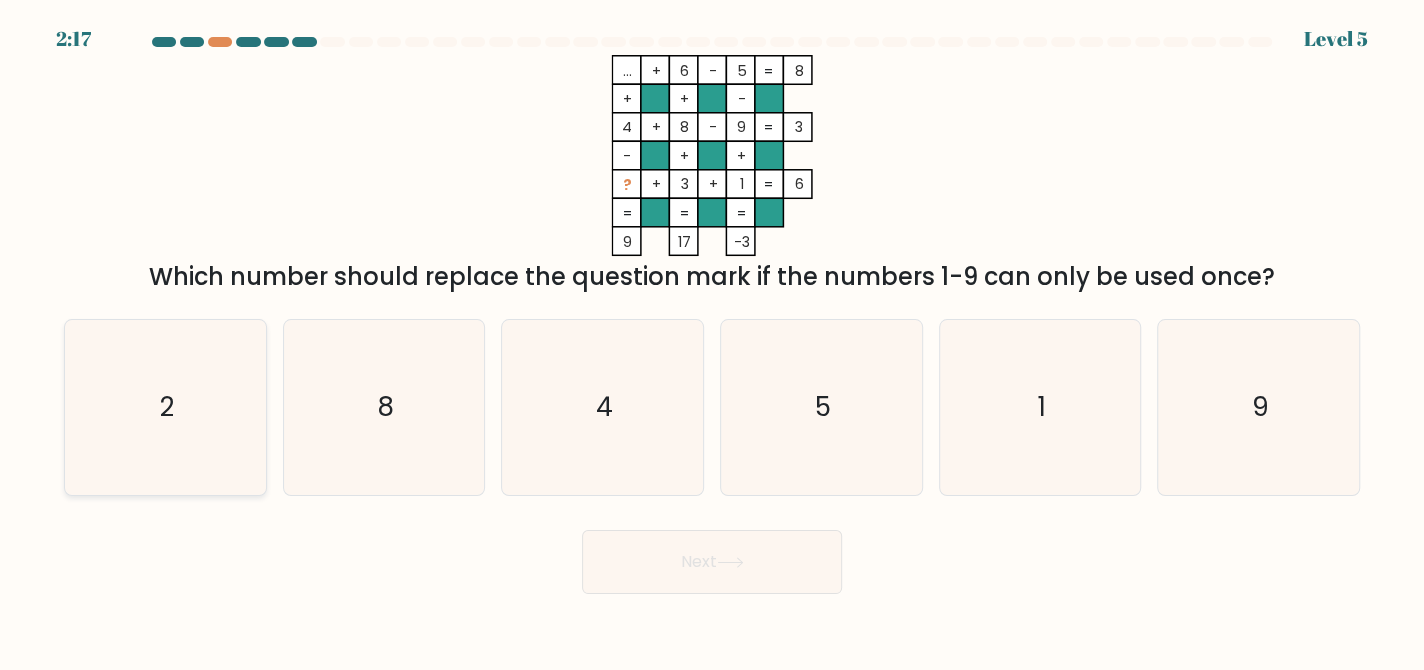 click on "2" 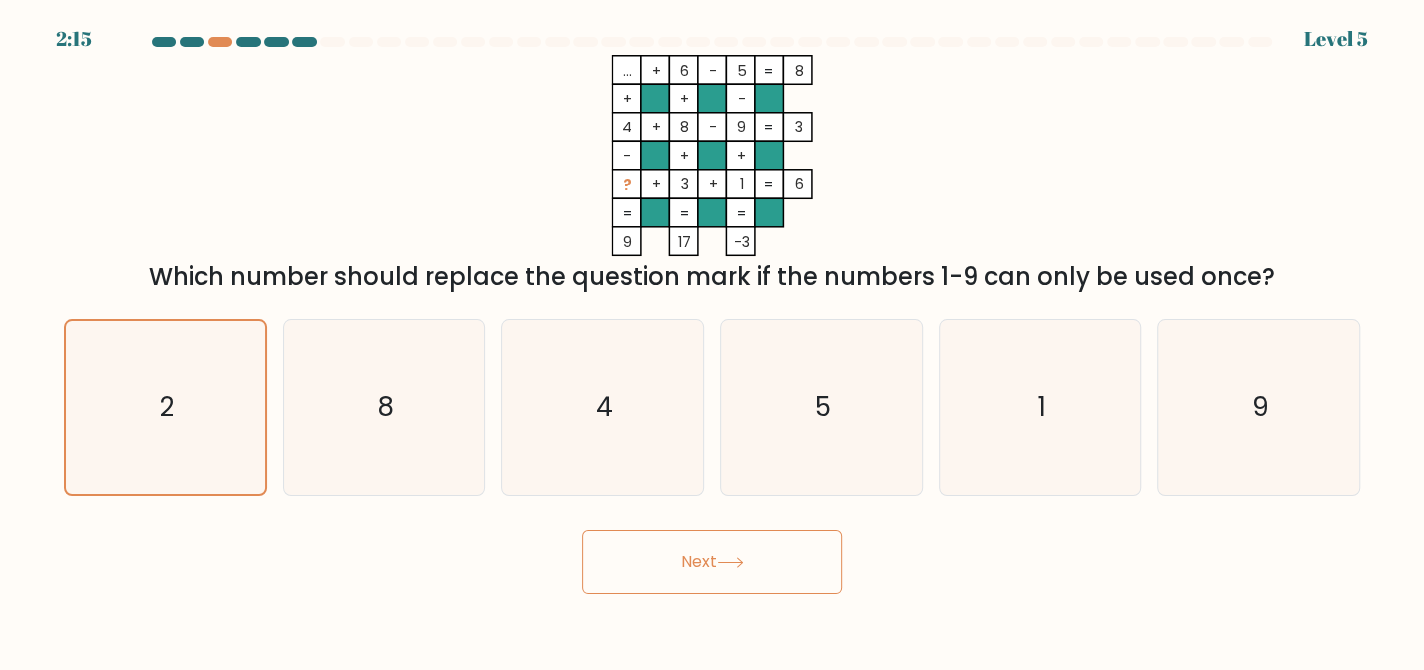 click on "2:15
Level 5" at bounding box center [712, 335] 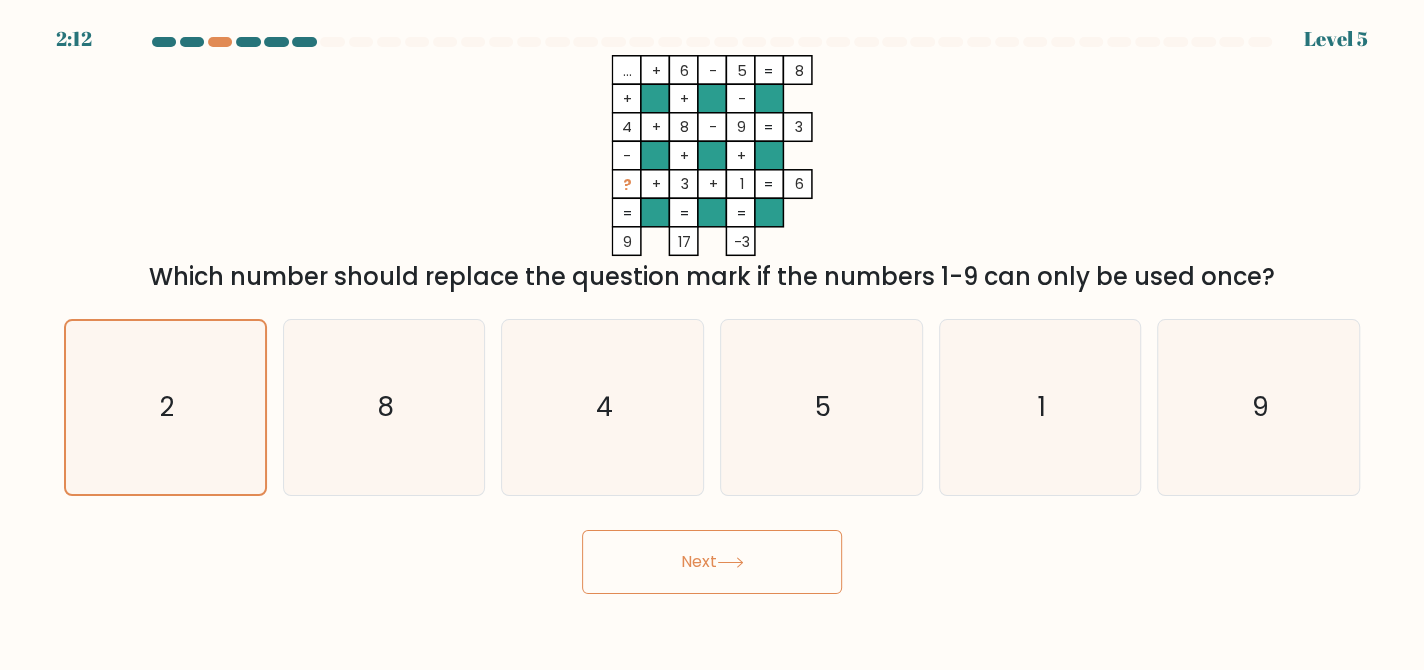 click on "Next" at bounding box center (712, 562) 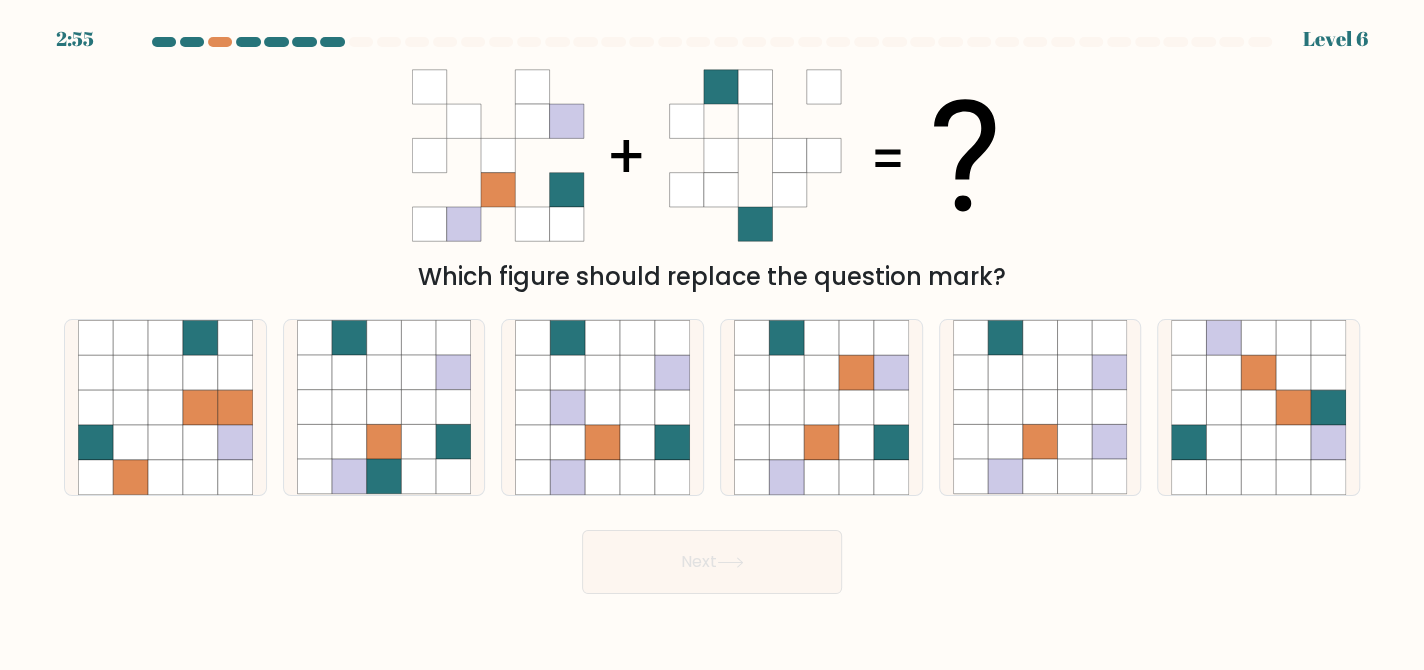 click on "Next" at bounding box center [712, 562] 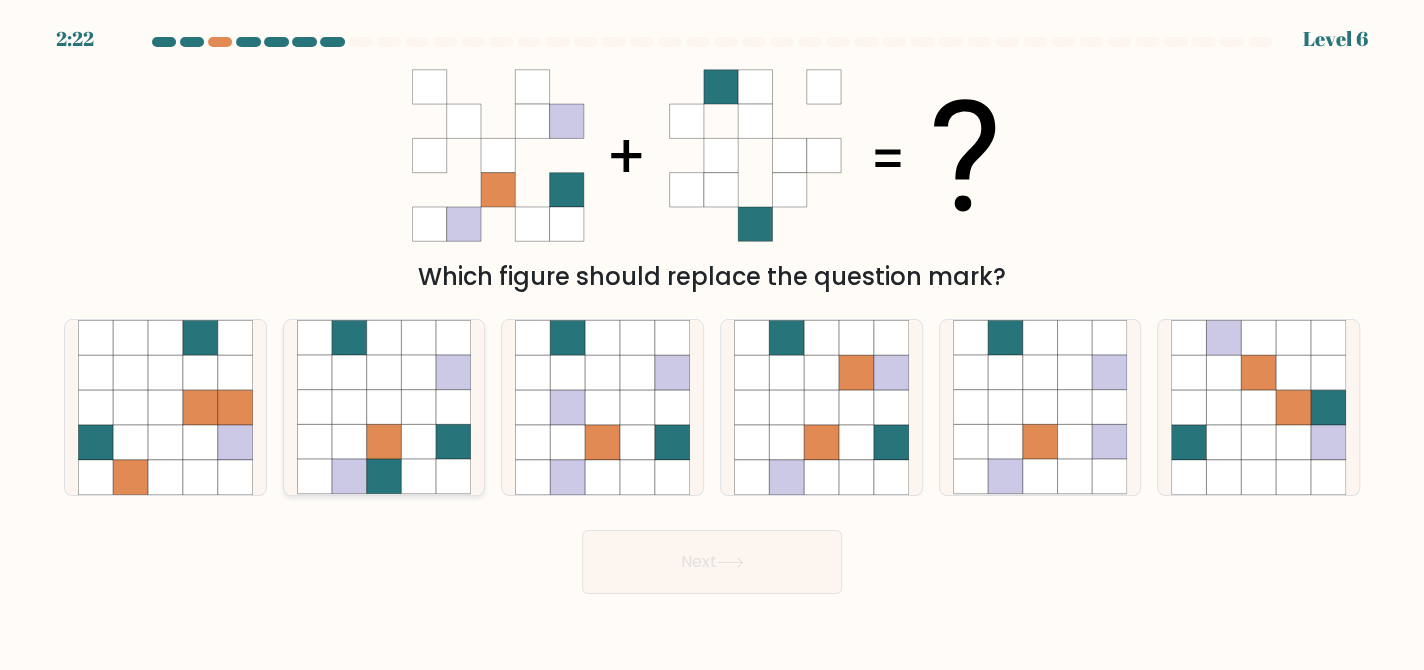 click 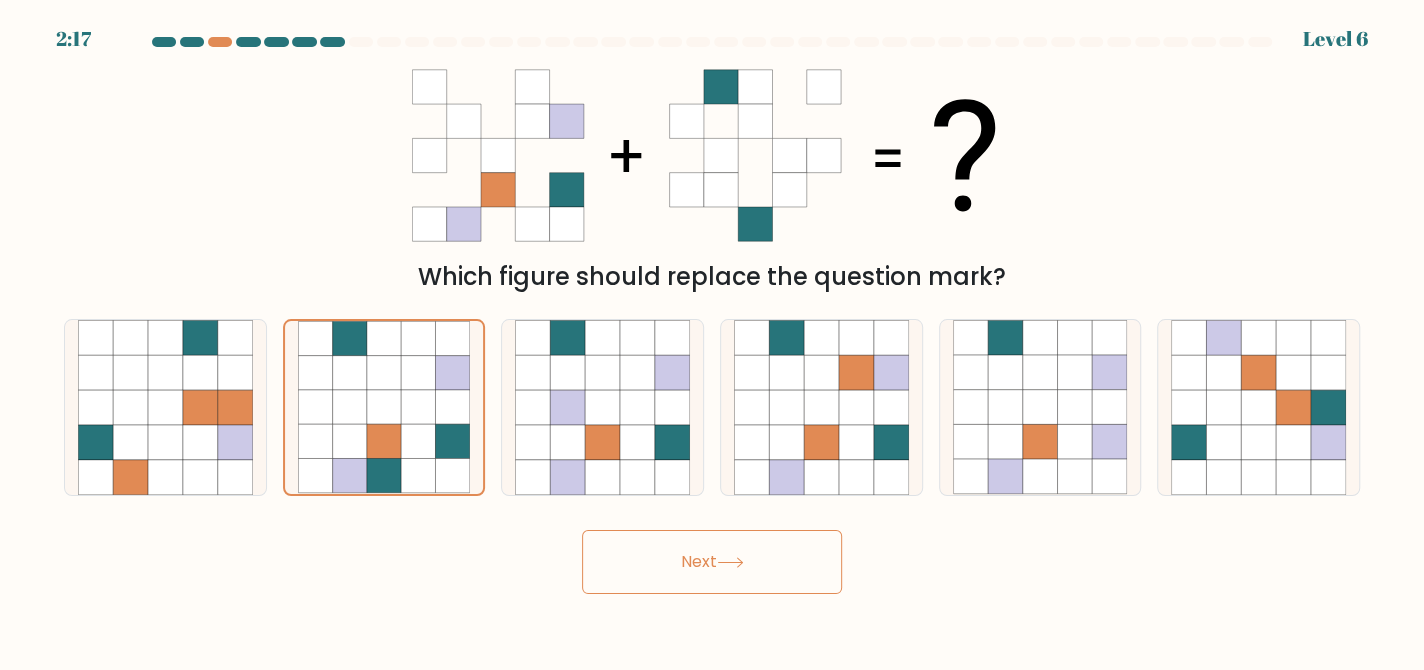 click on "Next" at bounding box center (712, 562) 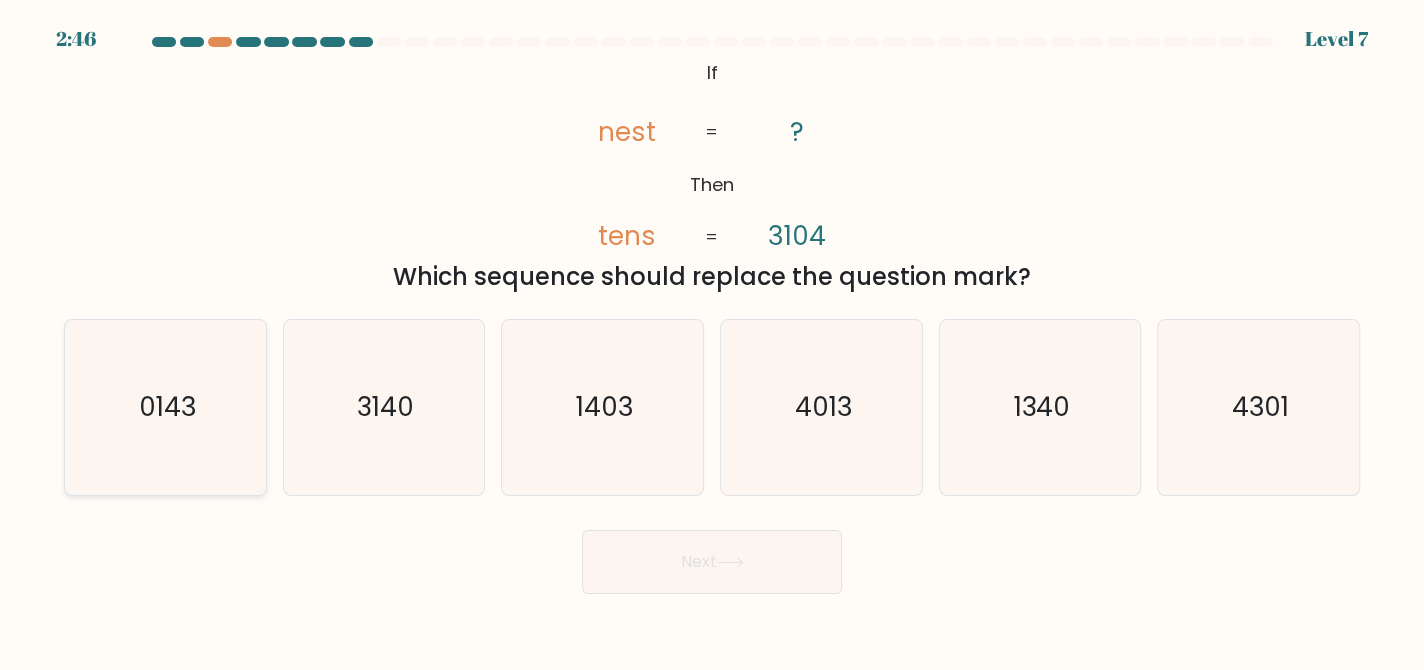 click on "0143" 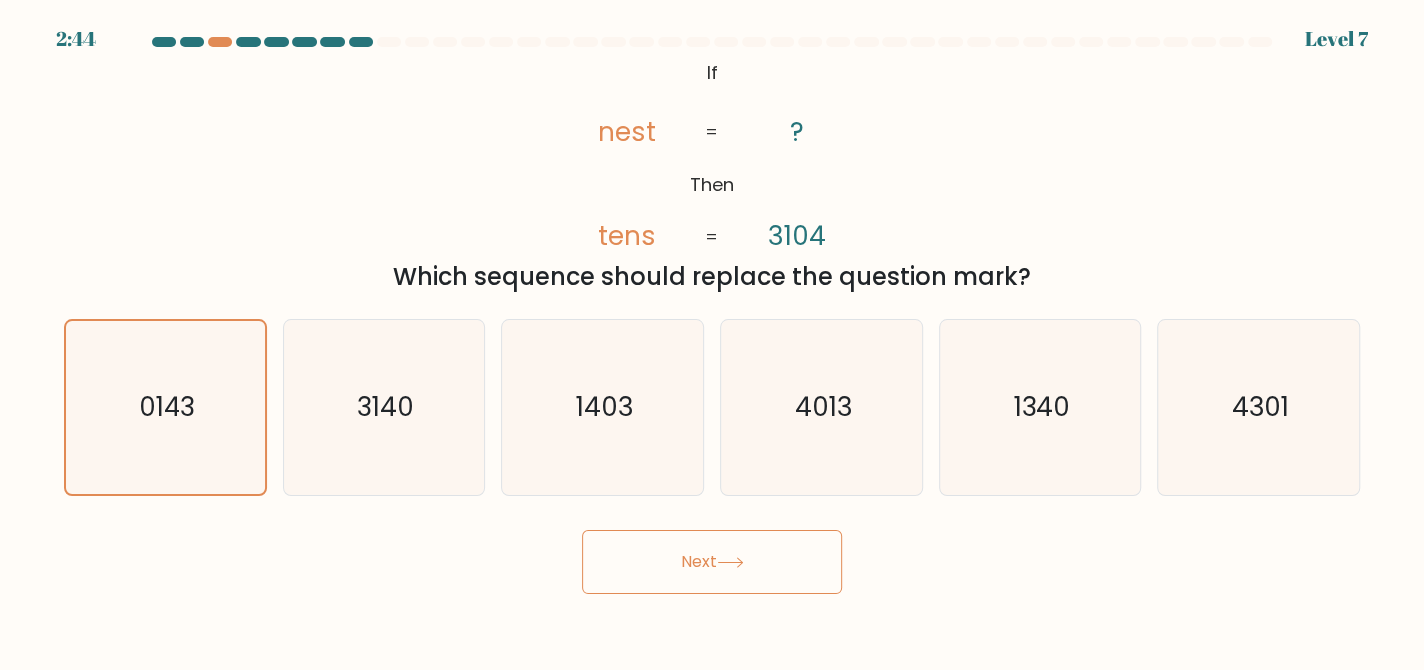 click on "Next" at bounding box center (712, 562) 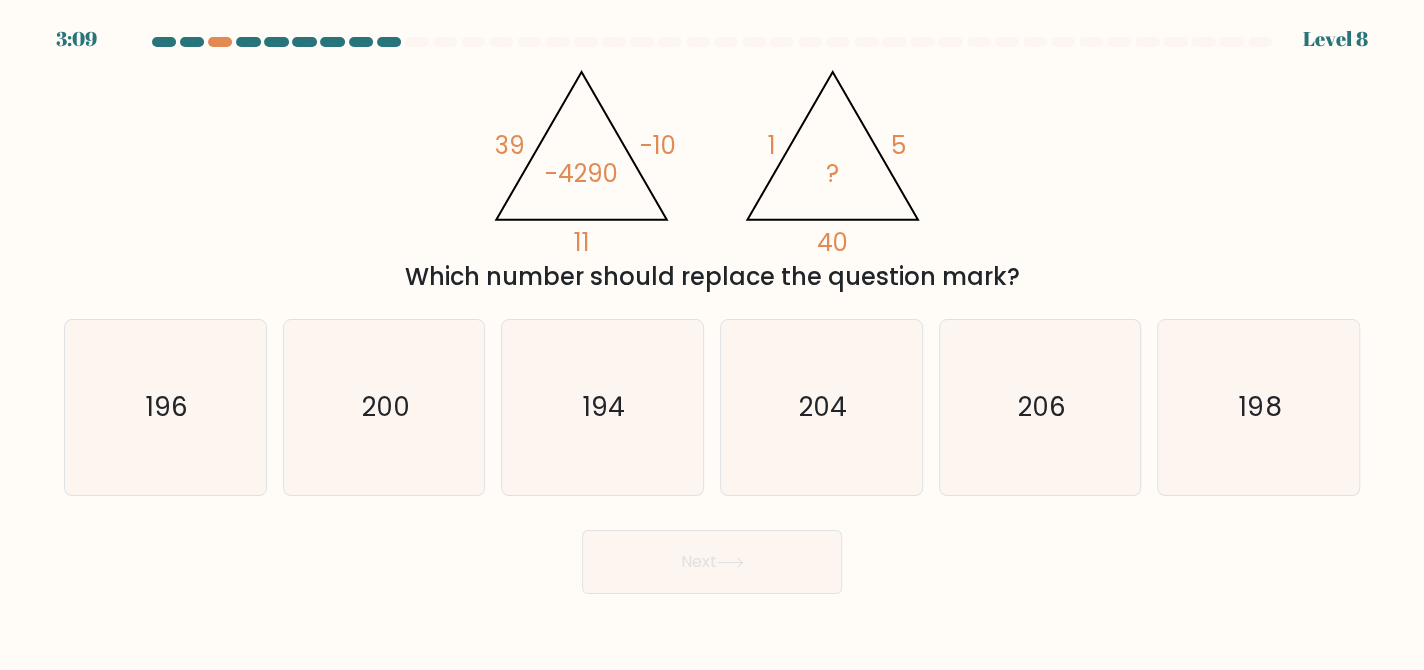 type 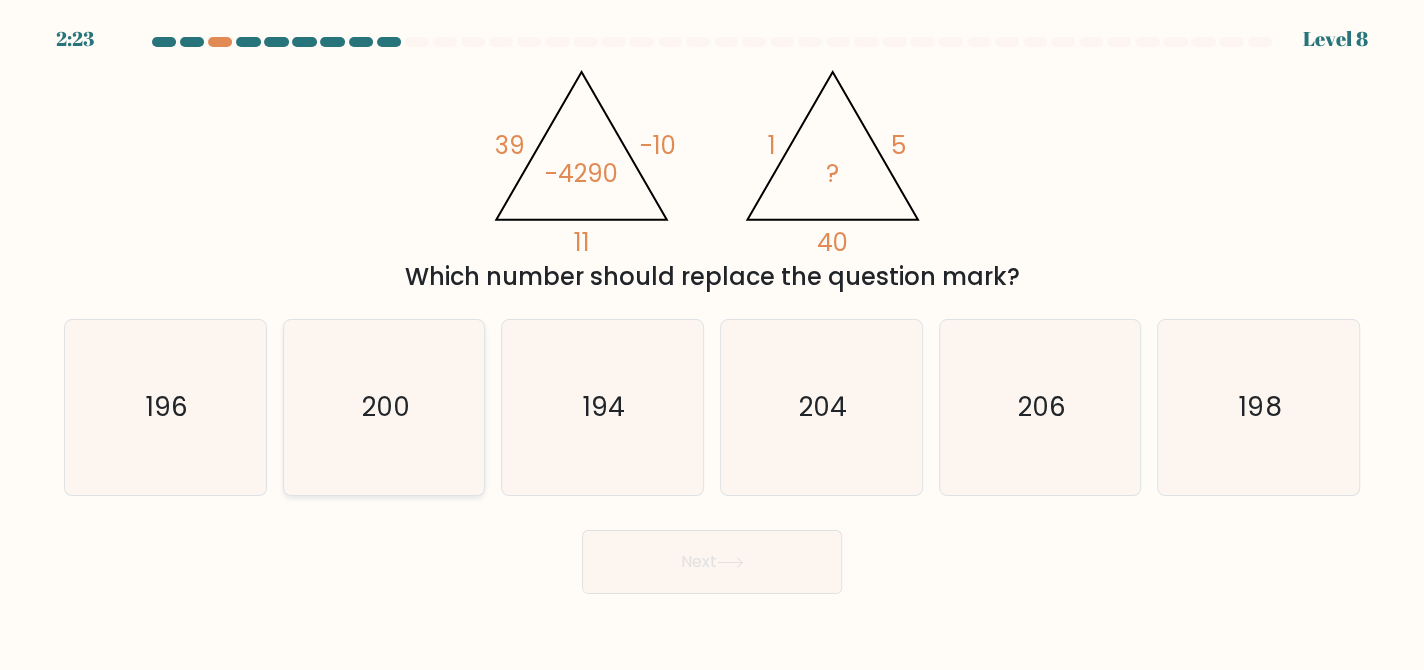 click on "200" 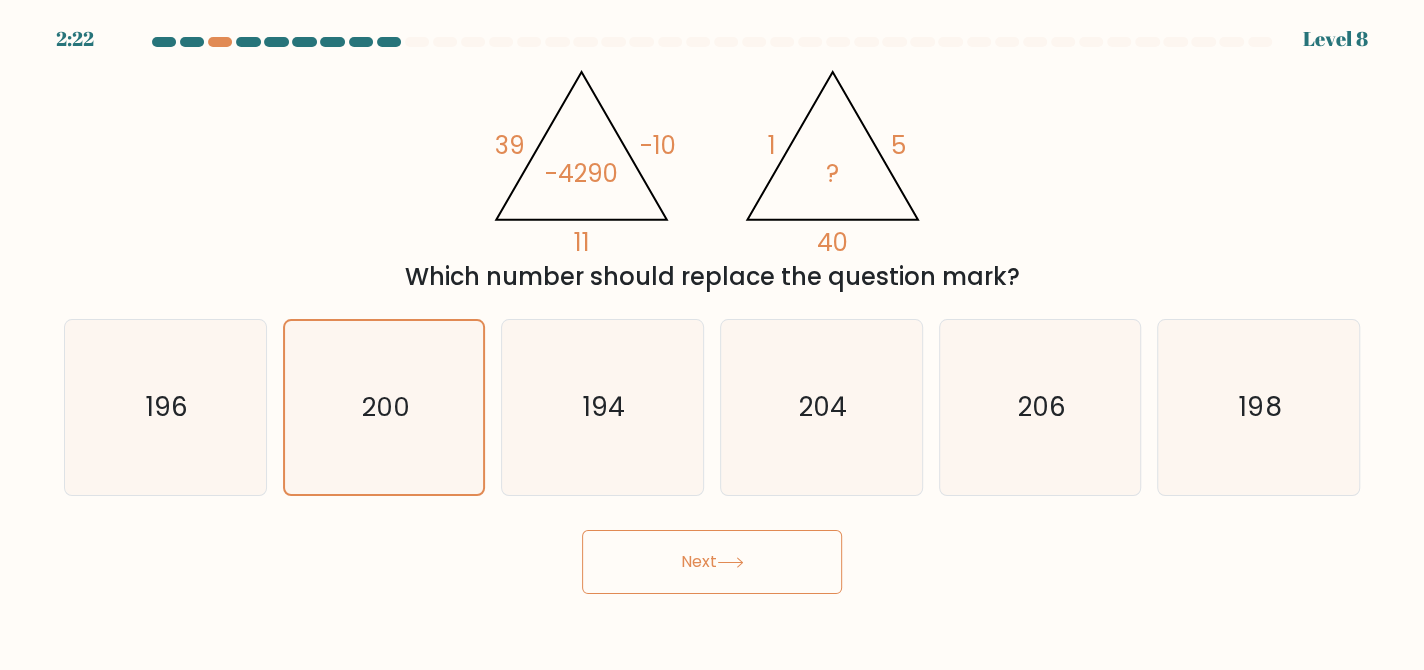 click on "Next" at bounding box center (712, 562) 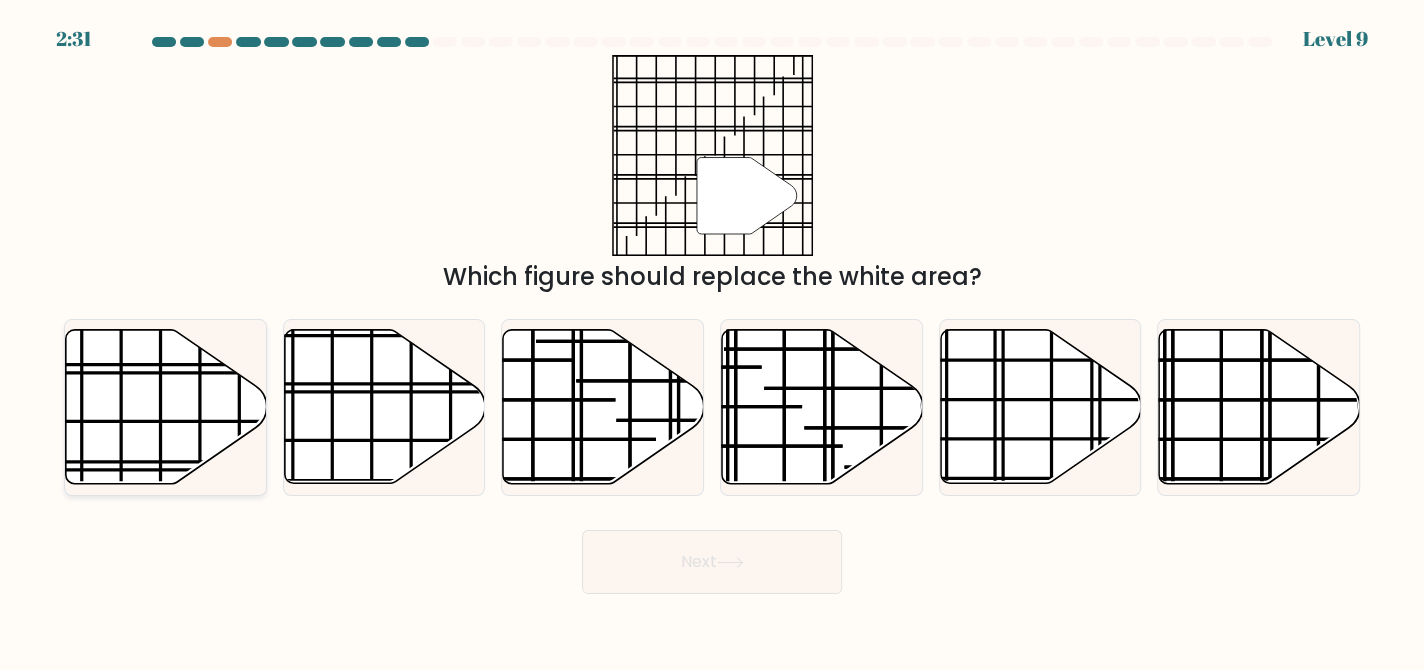 click 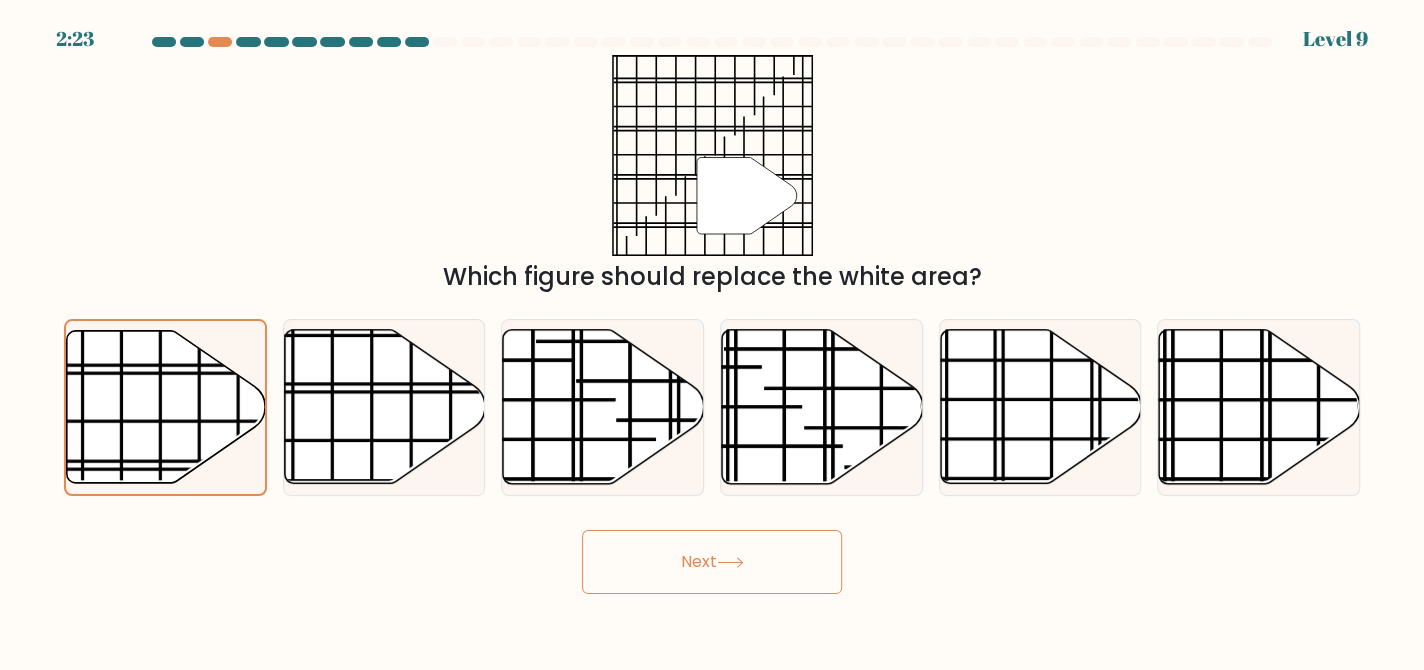 click on "Next" at bounding box center (712, 562) 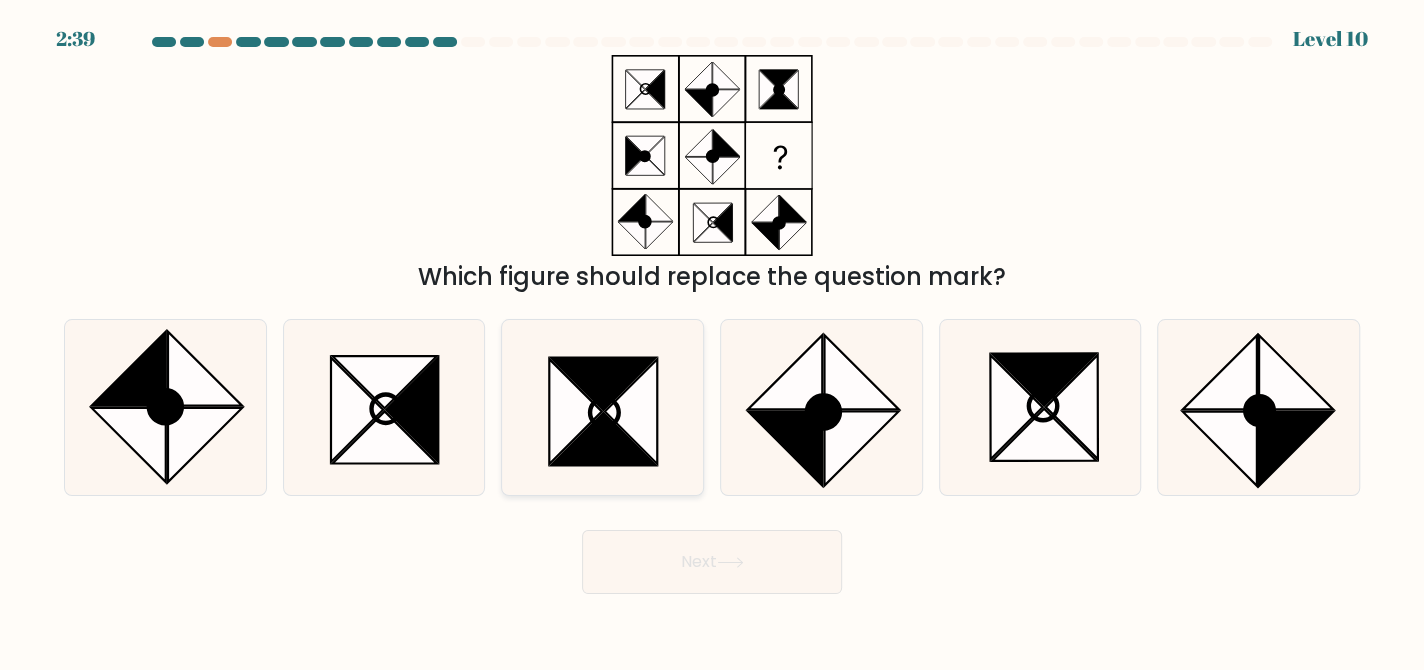click 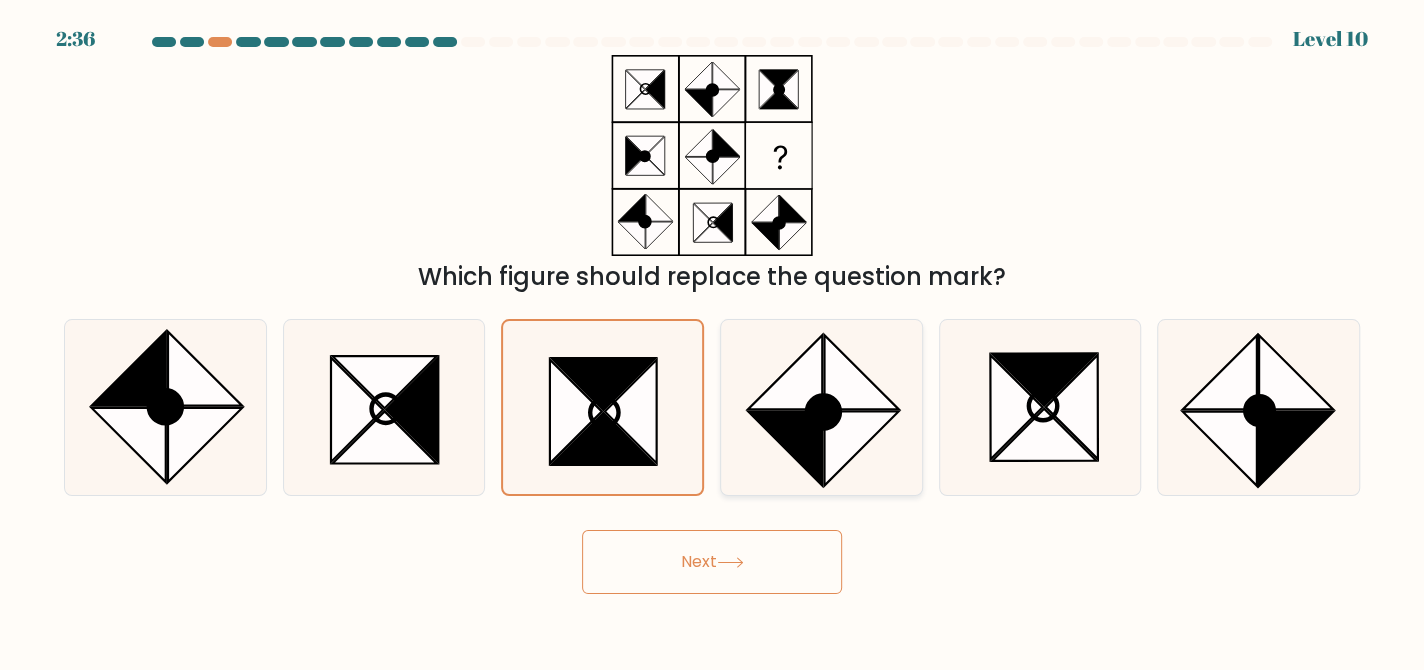 click 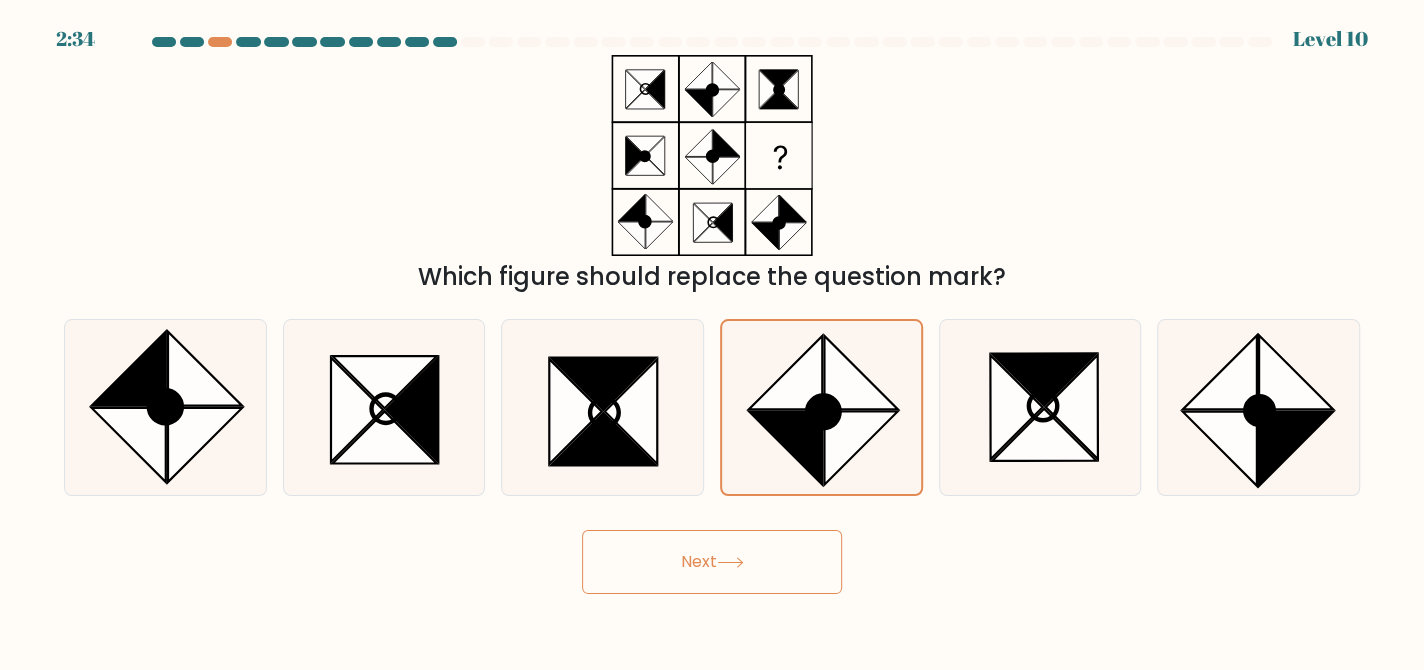 click on "Next" at bounding box center [712, 562] 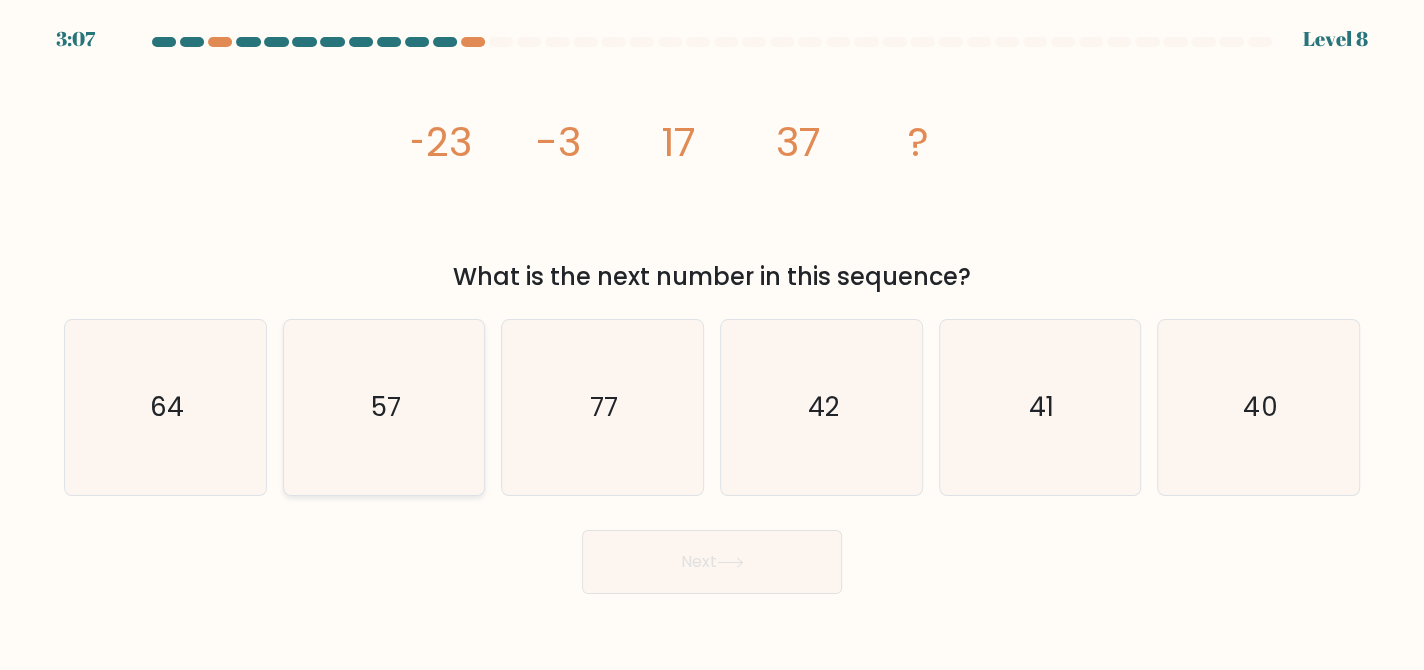 click on "57" 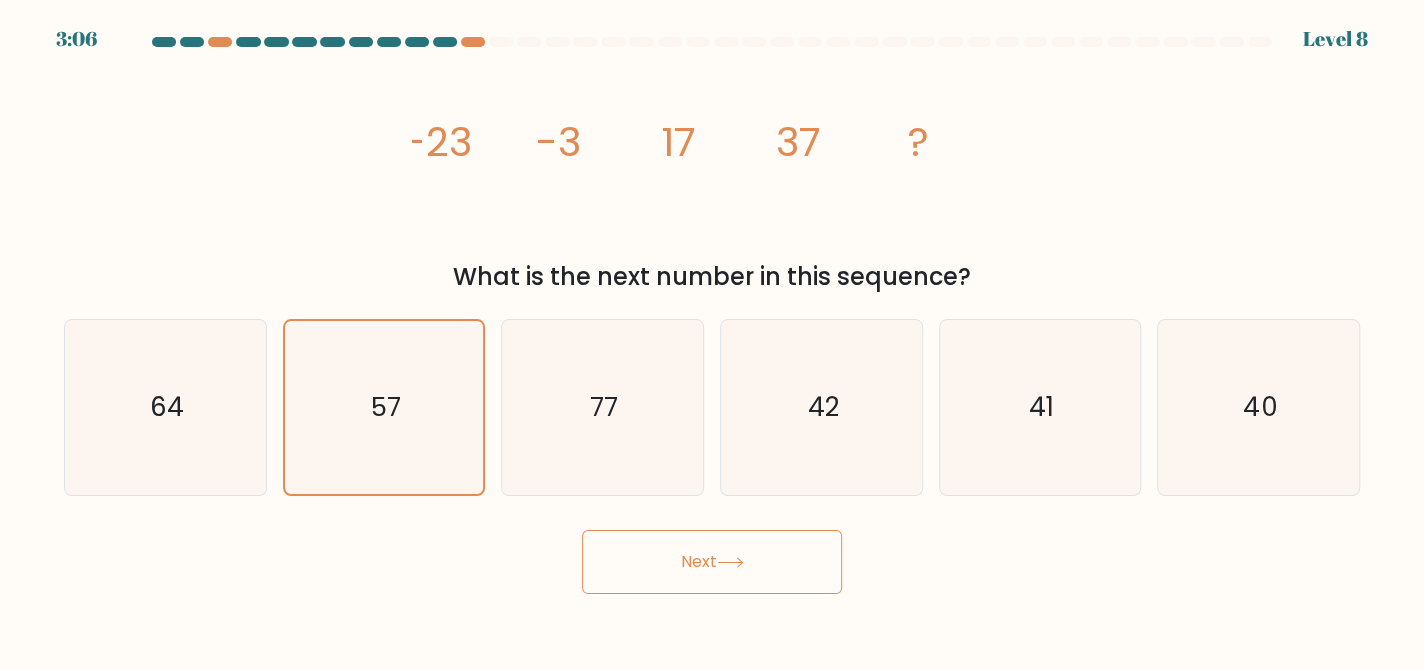 click on "Next" at bounding box center (712, 562) 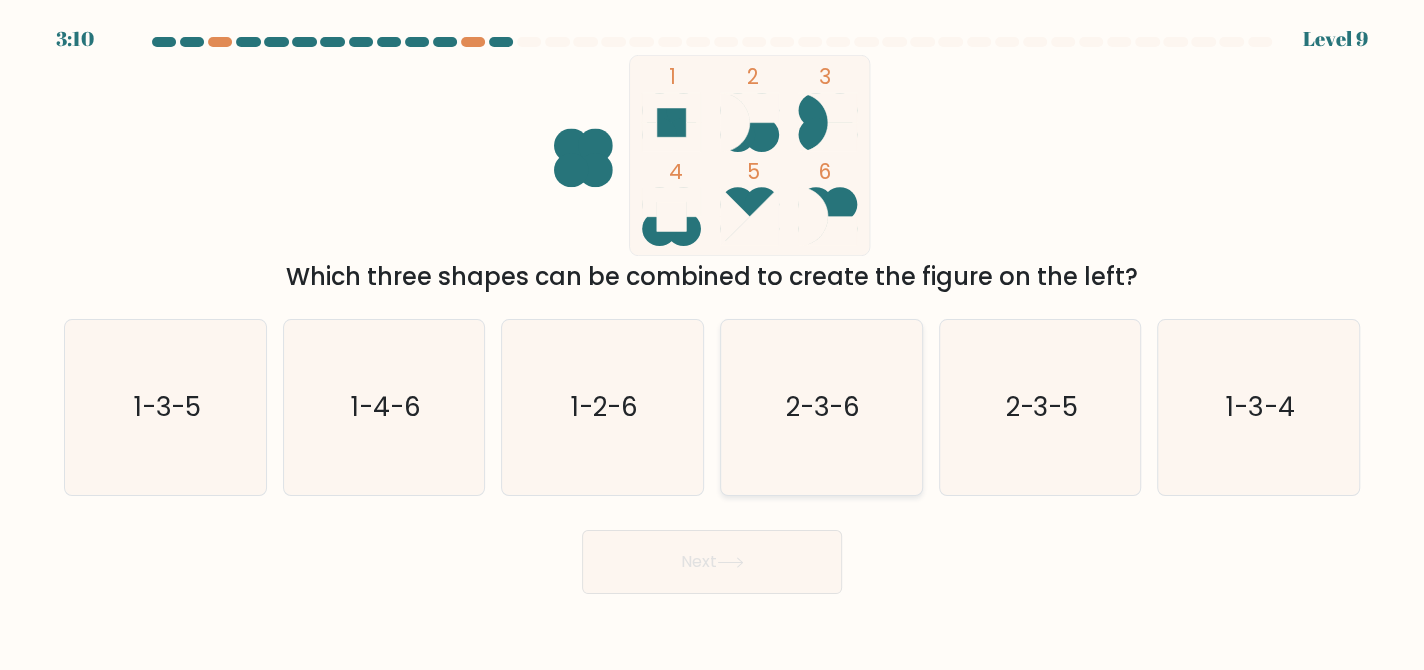 click on "2-3-6" 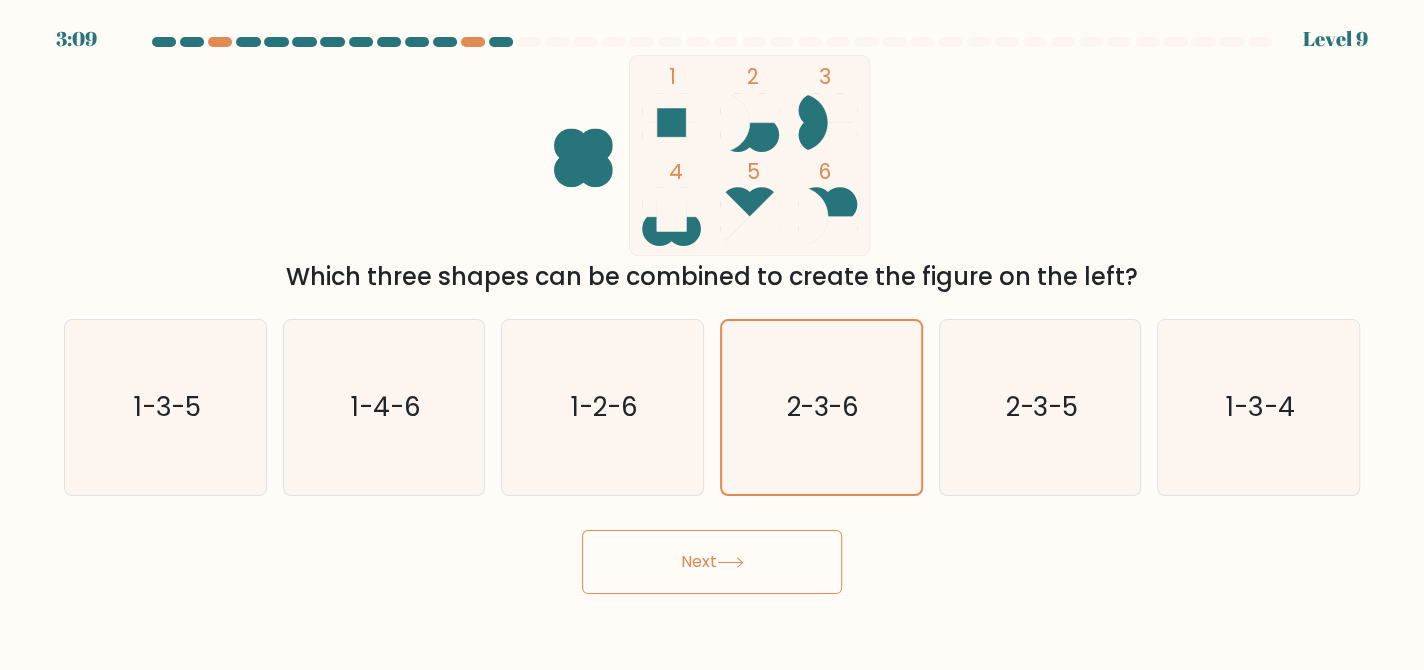 click on "Next" at bounding box center [712, 562] 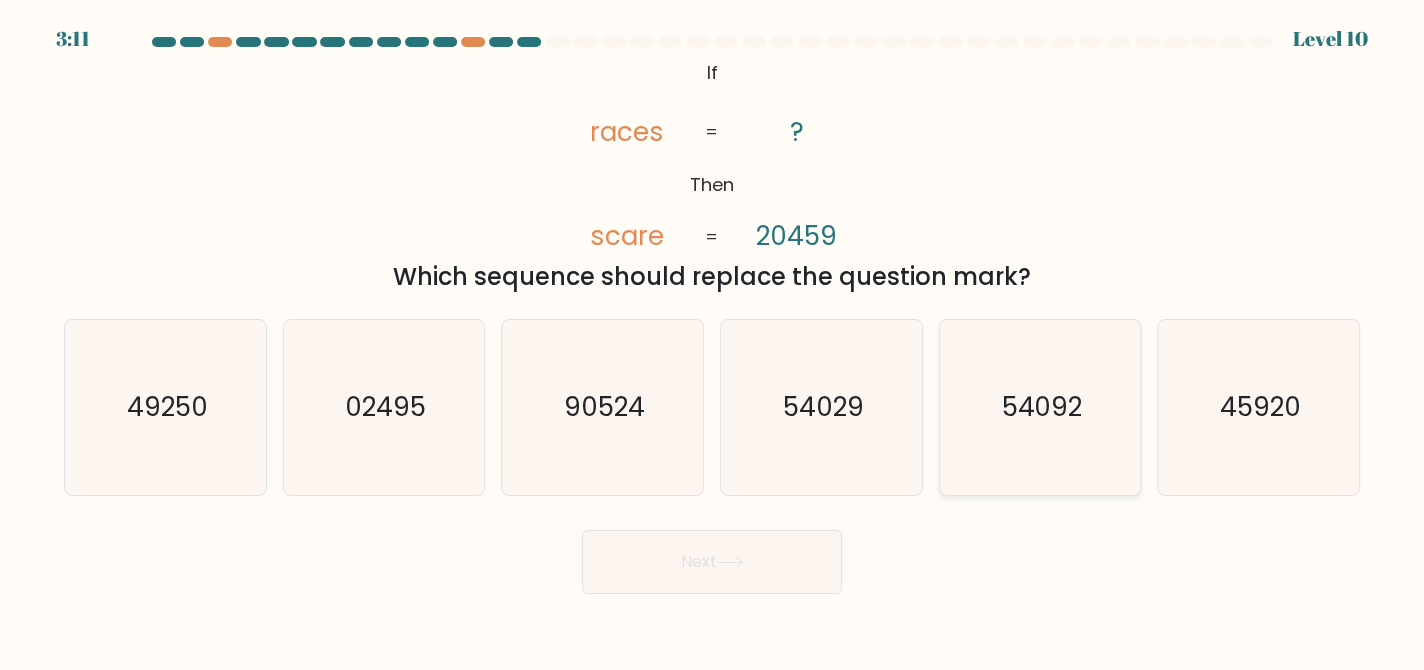 click on "54092" 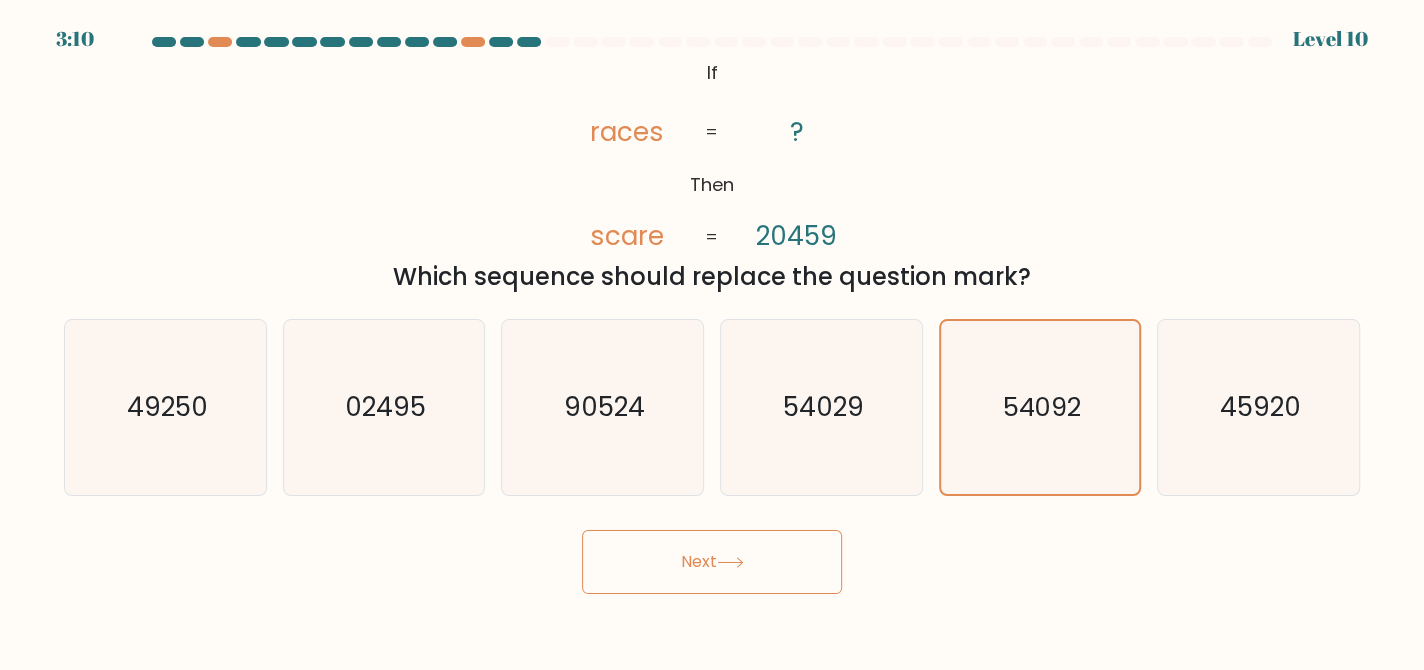 click on "Next" at bounding box center (712, 562) 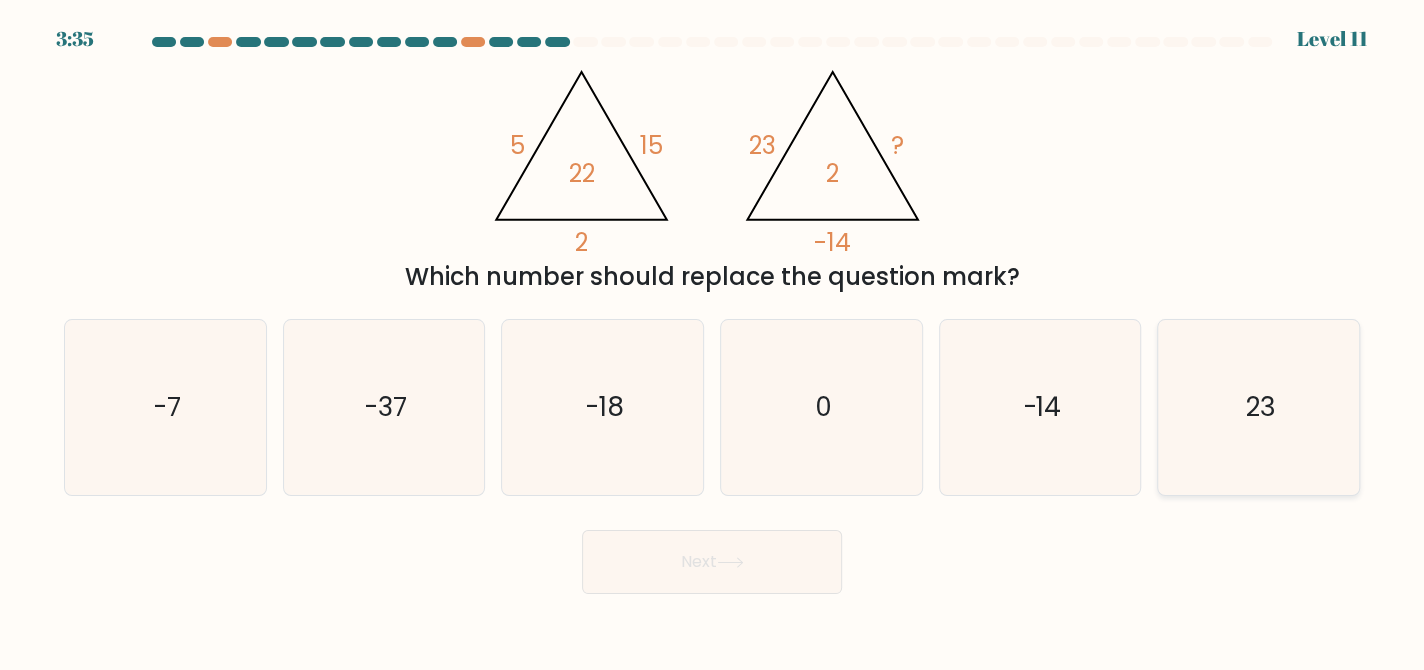 click on "23" 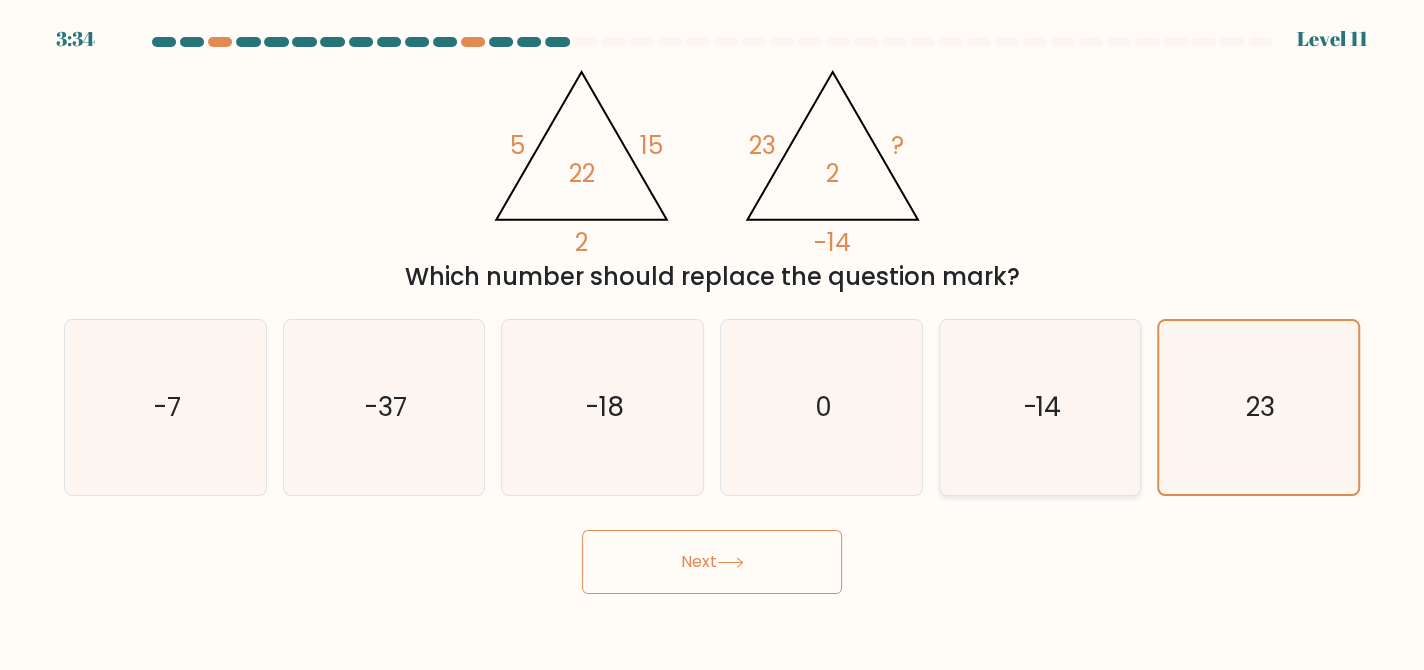 click on "-14" 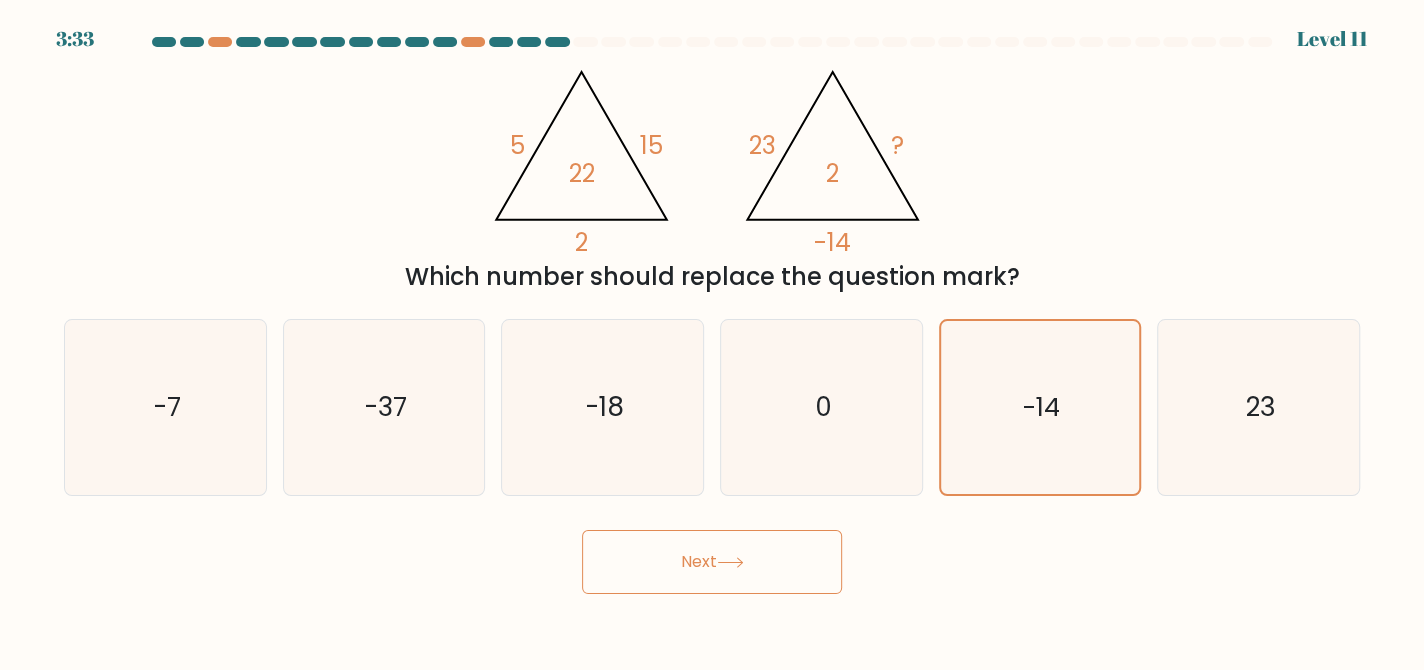 click on "Next" at bounding box center [712, 562] 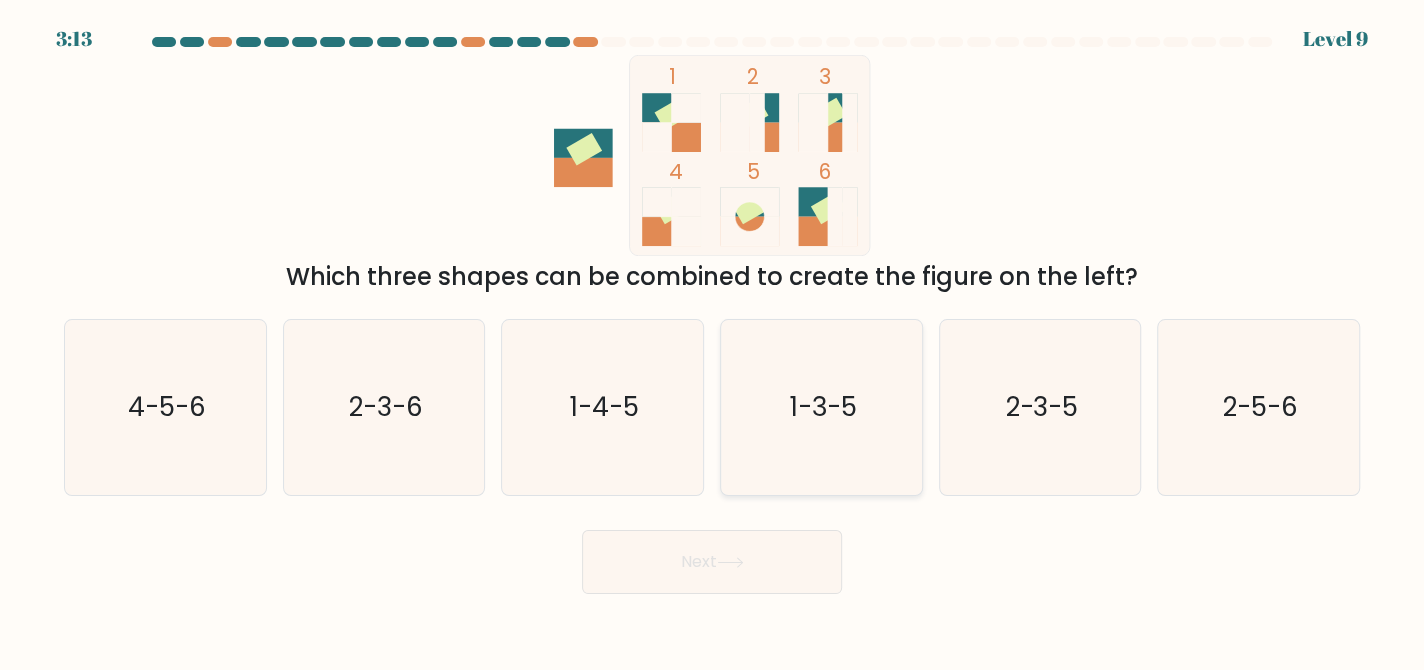 click on "1-3-5" 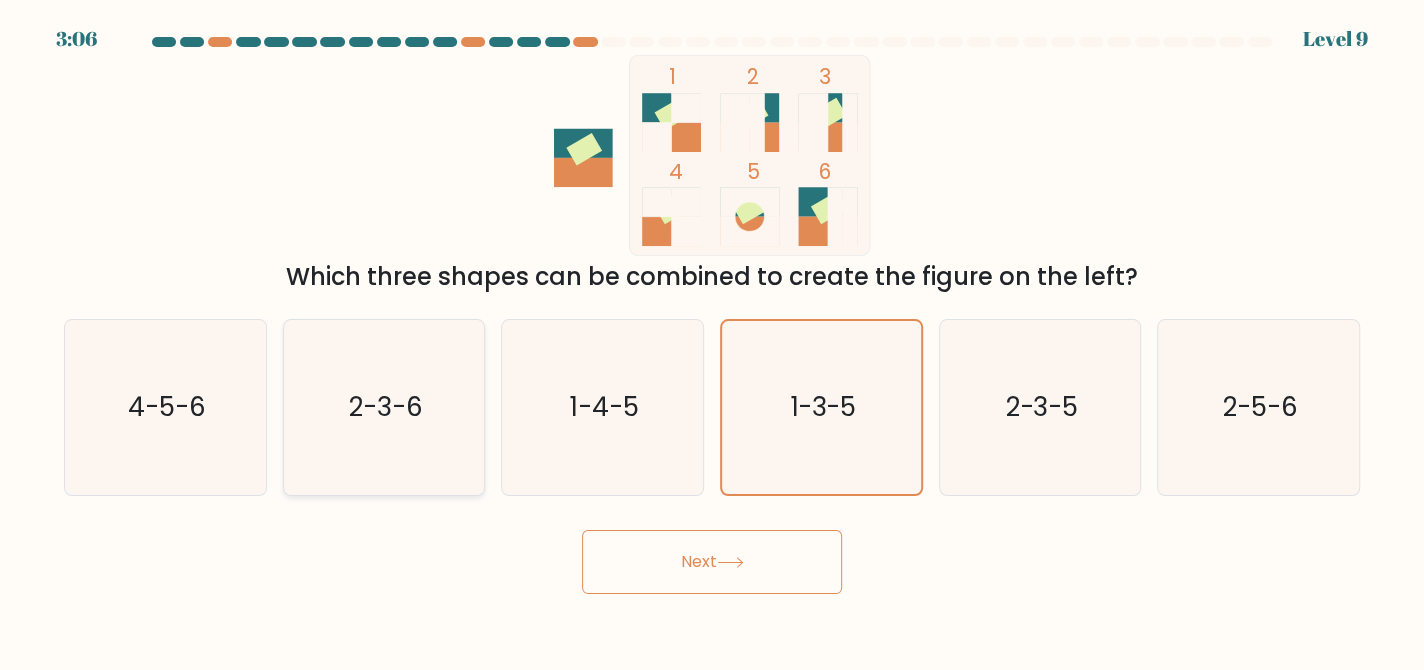 click on "2-3-6" at bounding box center [384, 407] 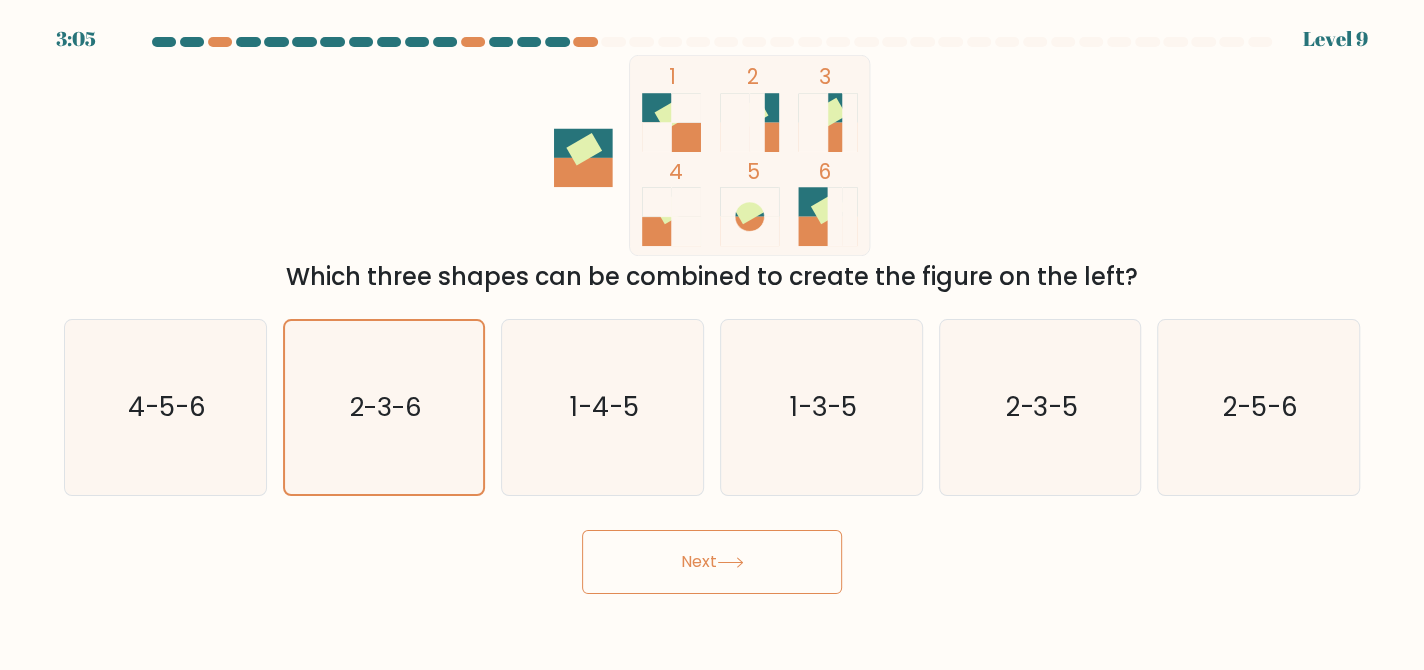 click on "Next" at bounding box center (712, 562) 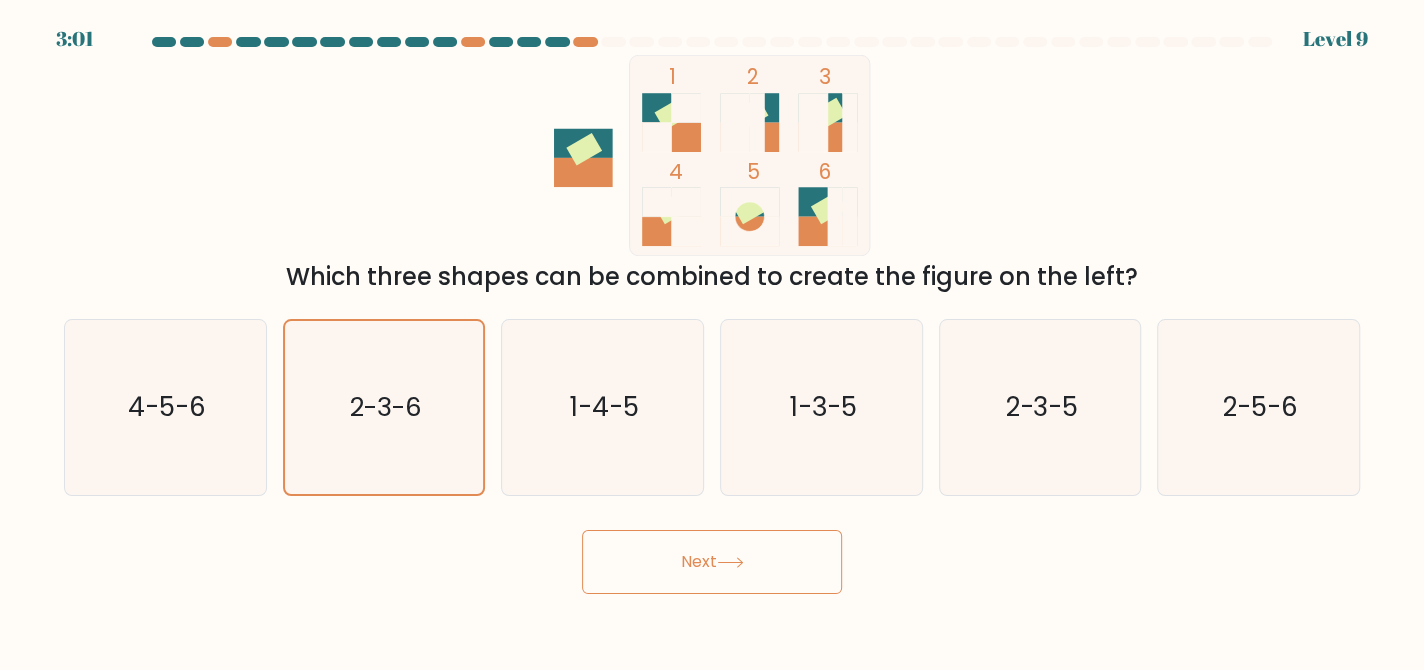 click on "Next" at bounding box center (712, 562) 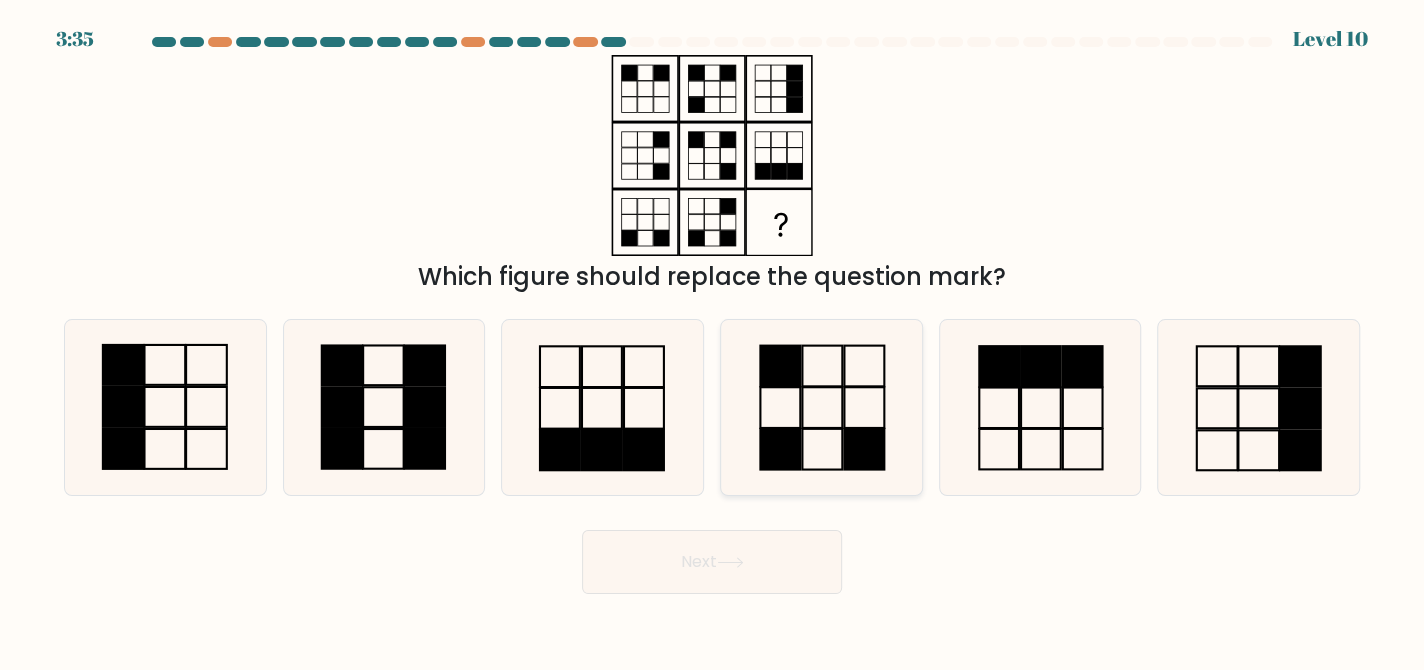 click 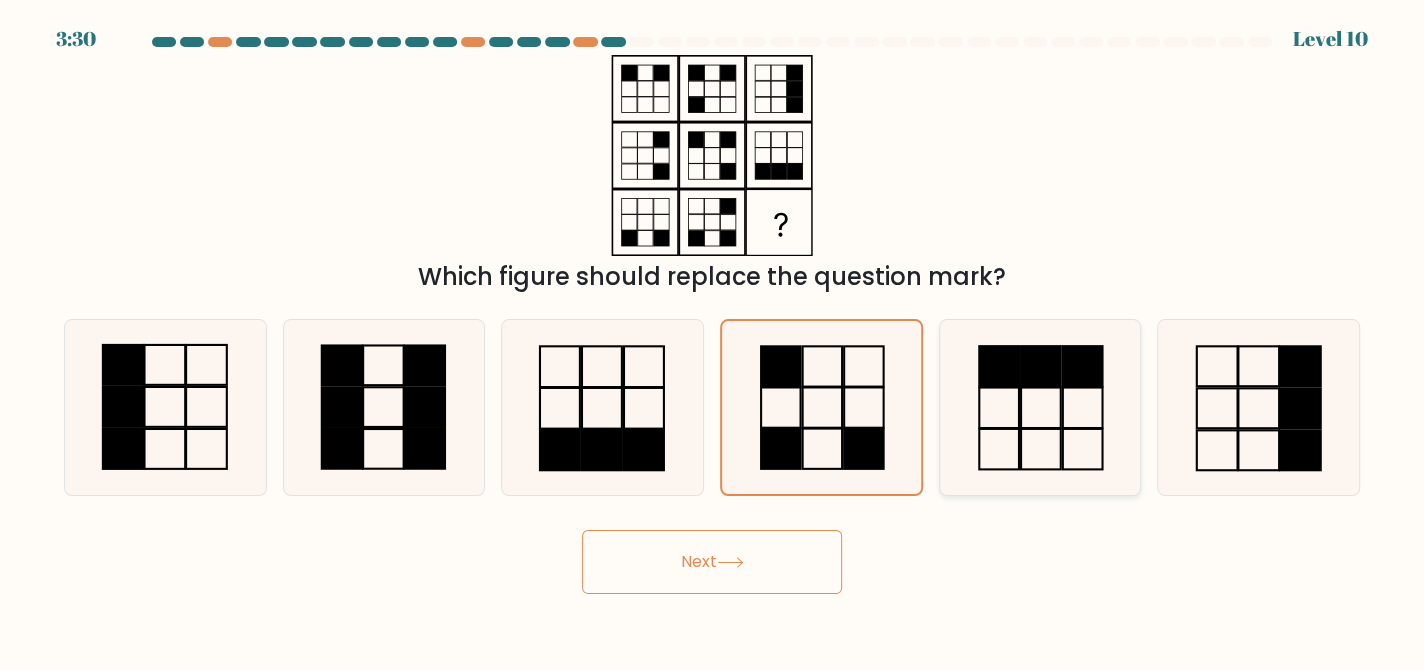 click 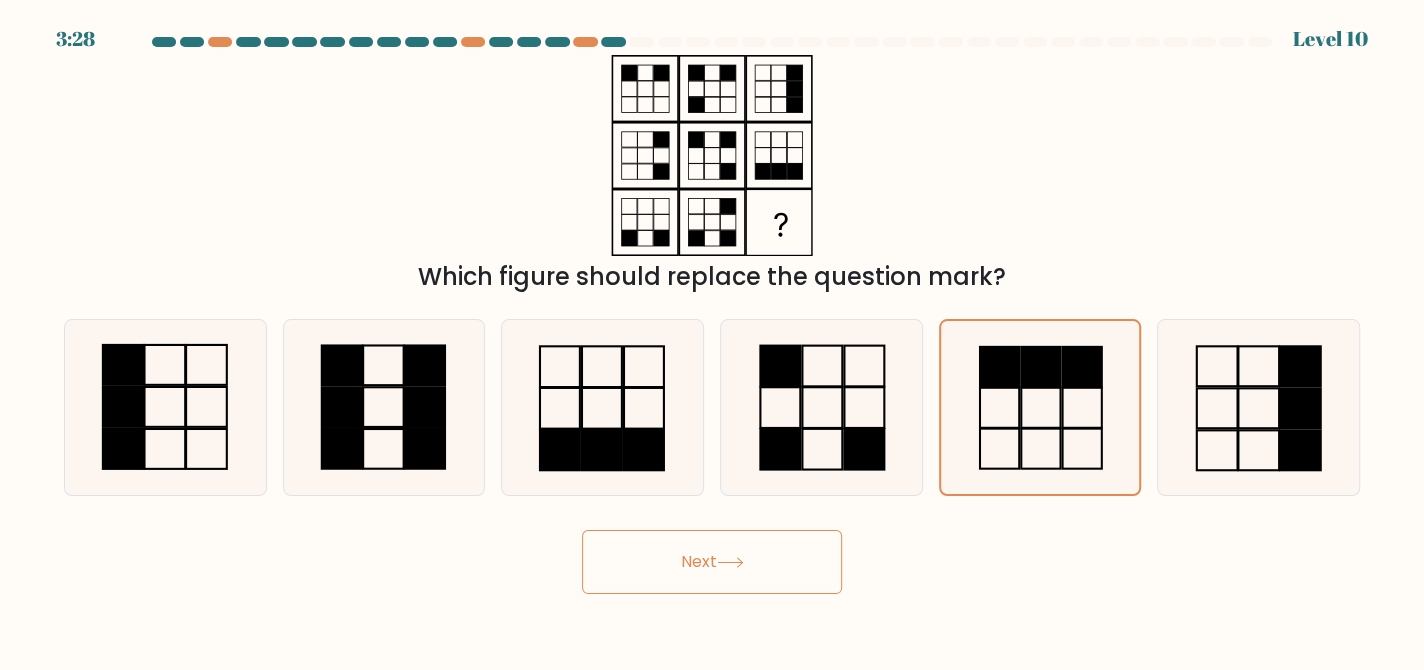 click on "Next" at bounding box center (712, 562) 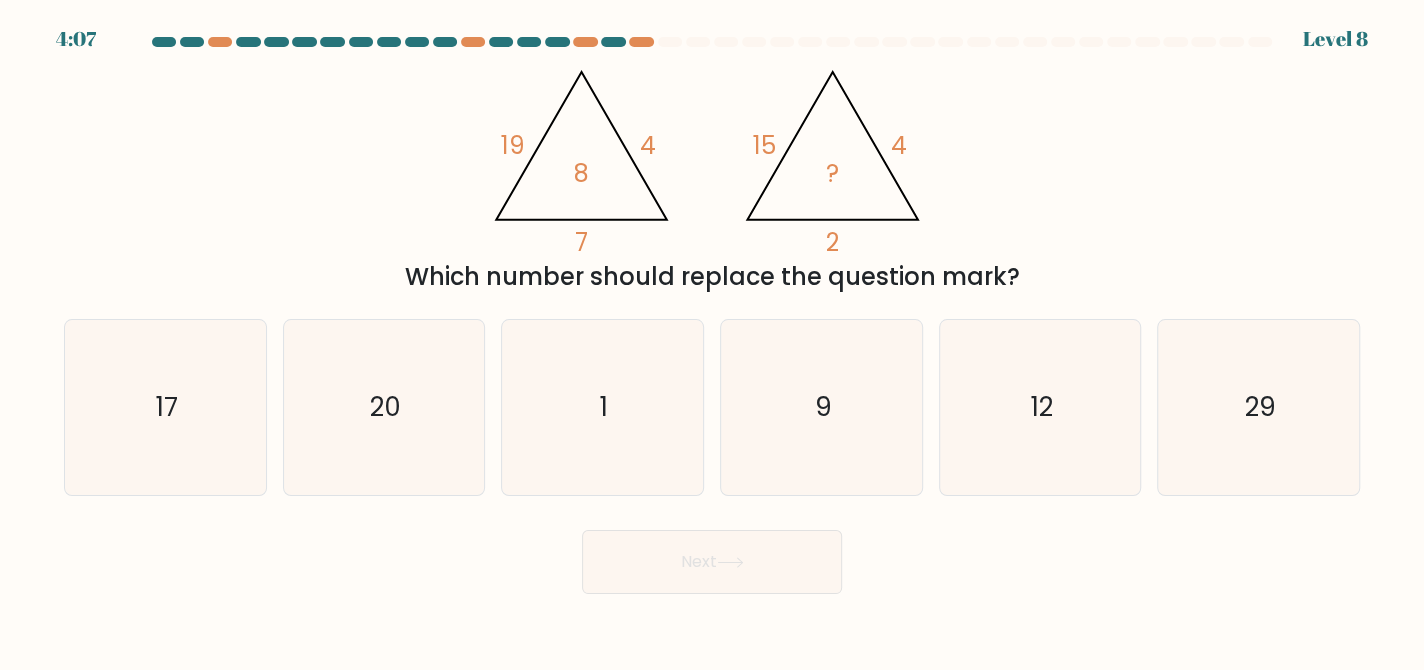 type 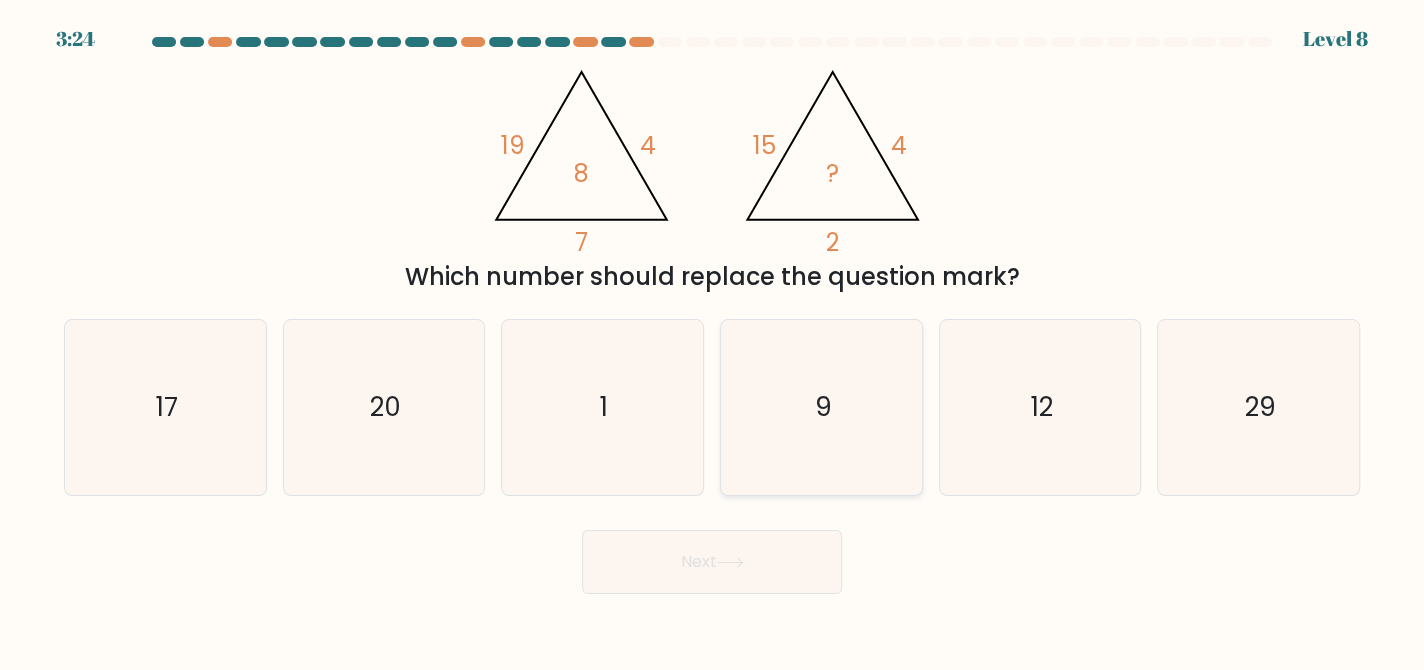 click on "9" 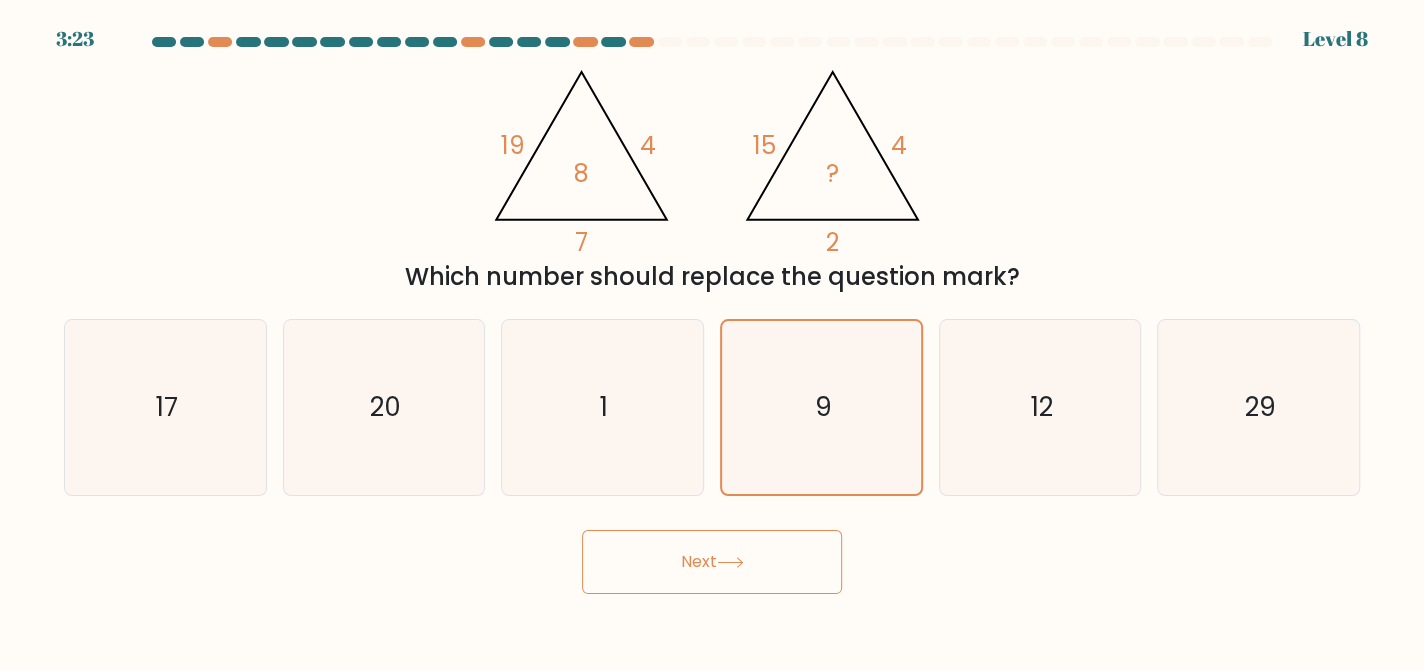 click on "Next" at bounding box center [712, 562] 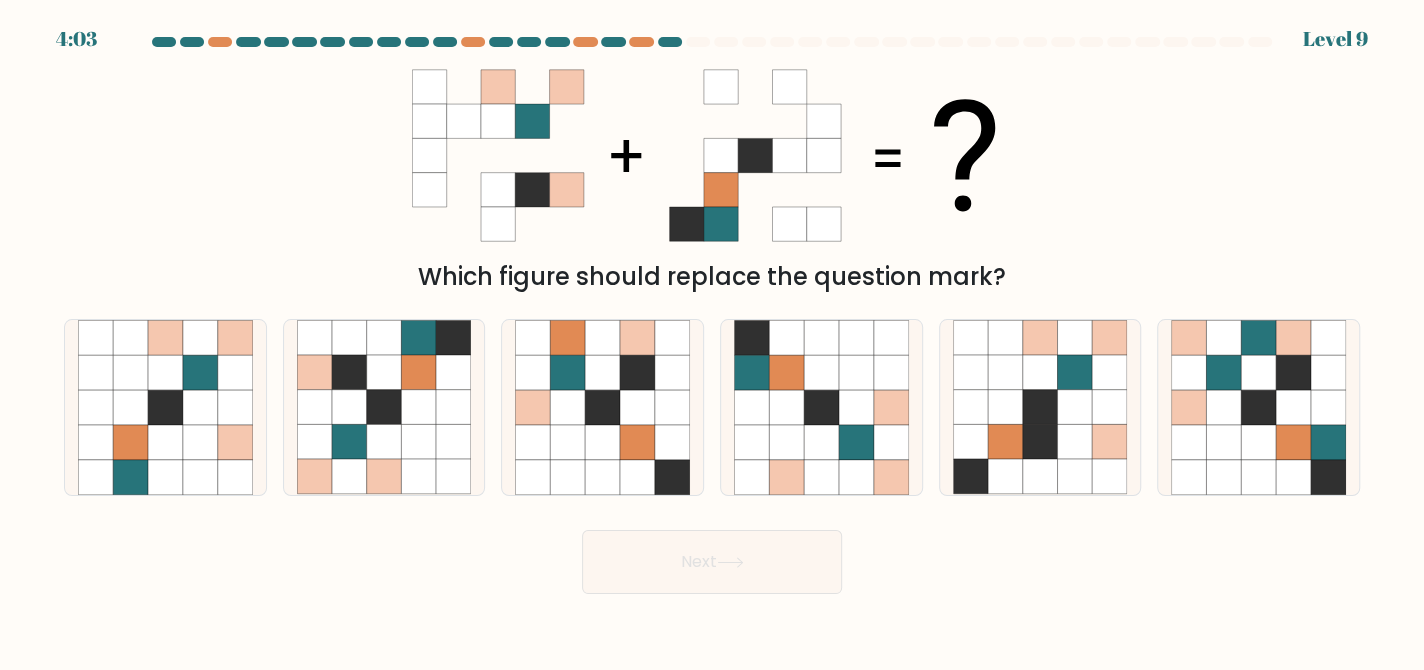 type 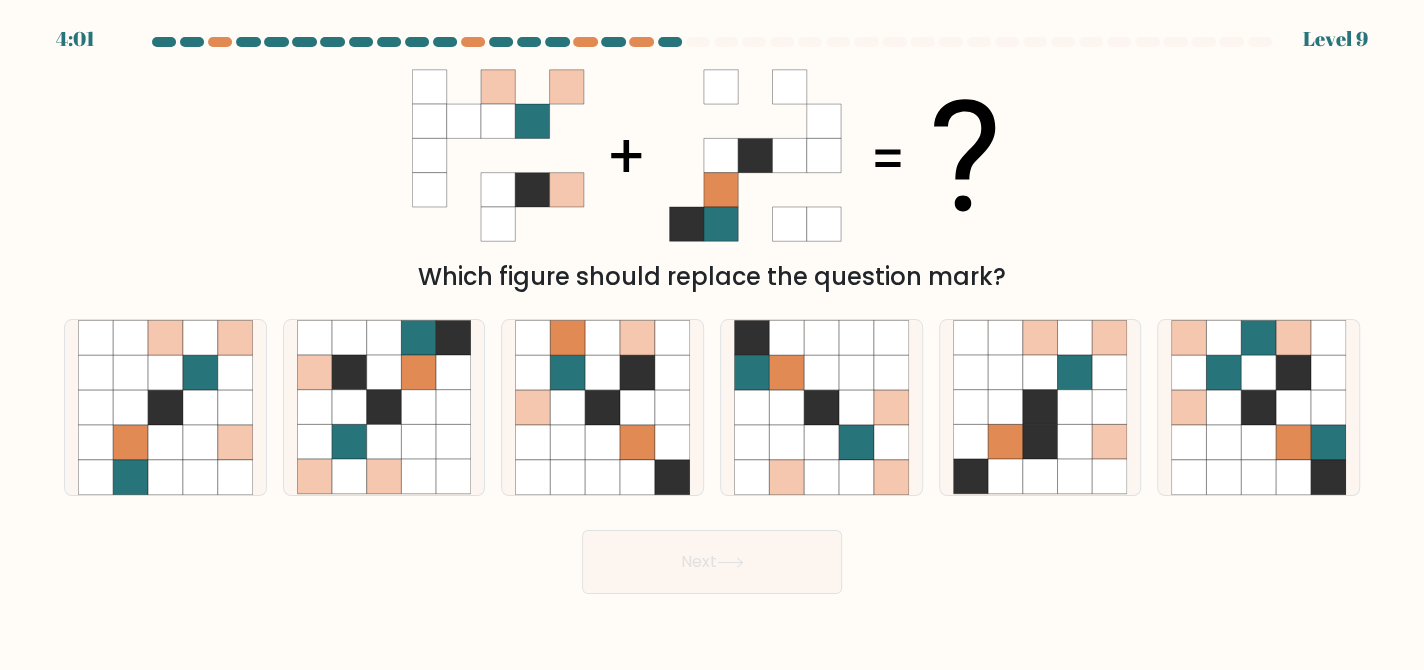 click at bounding box center [712, 315] 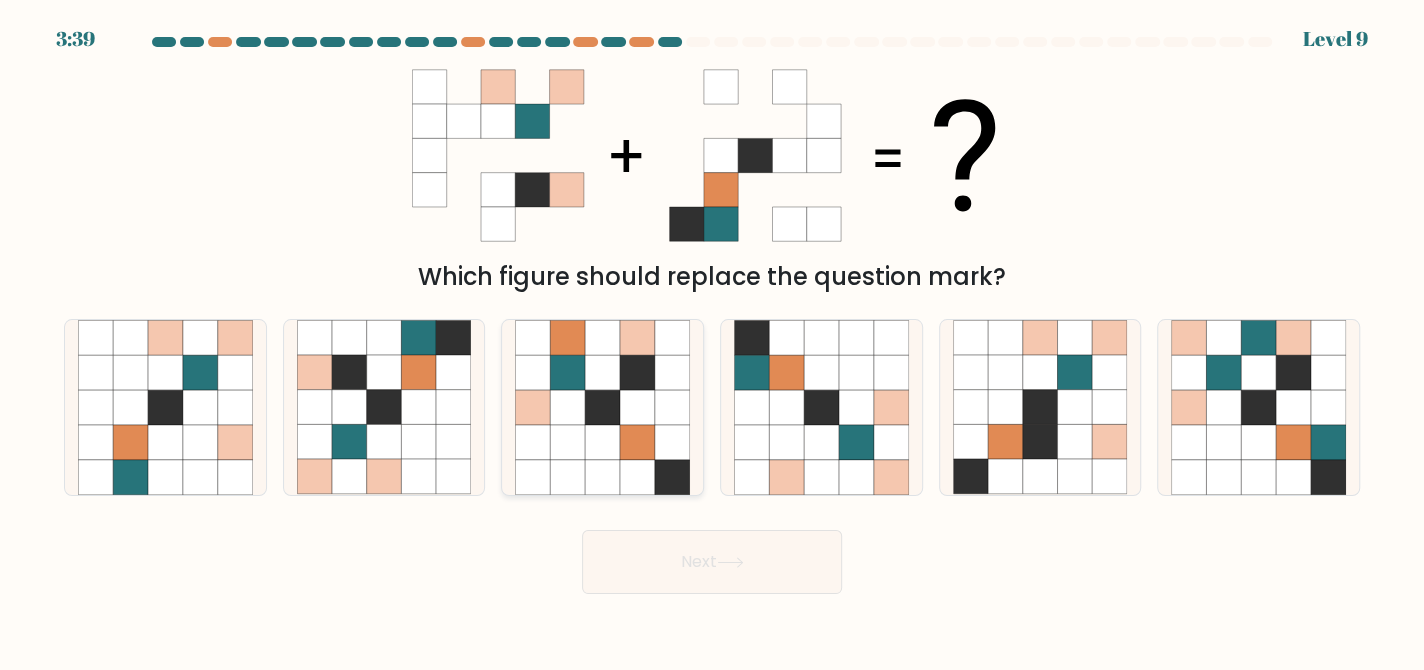 click 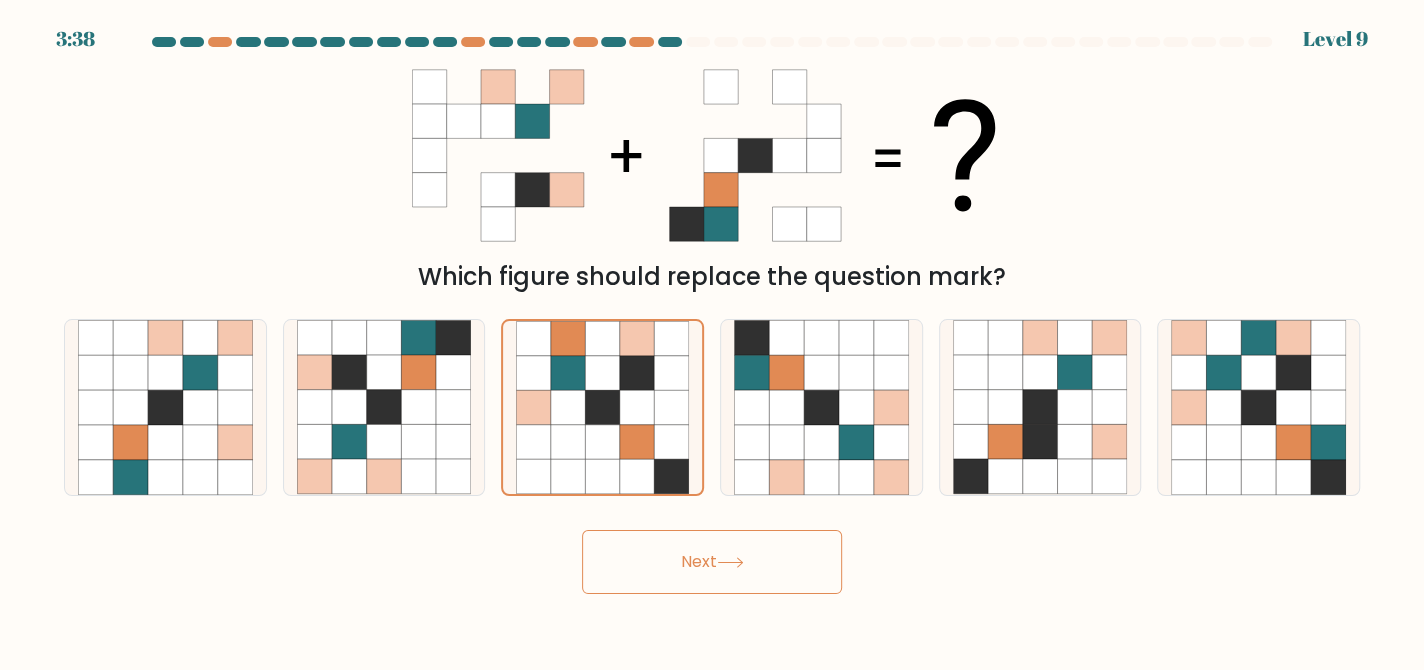 click on "Next" at bounding box center [712, 562] 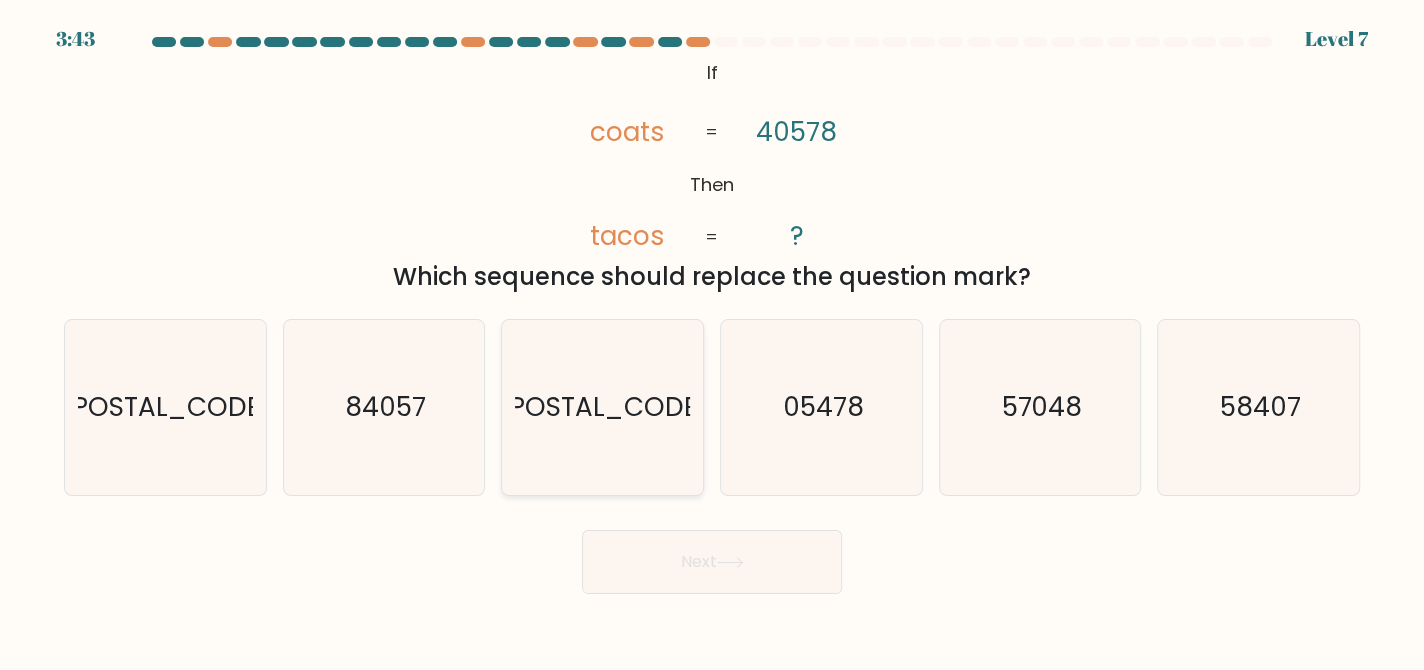 click on "75408" 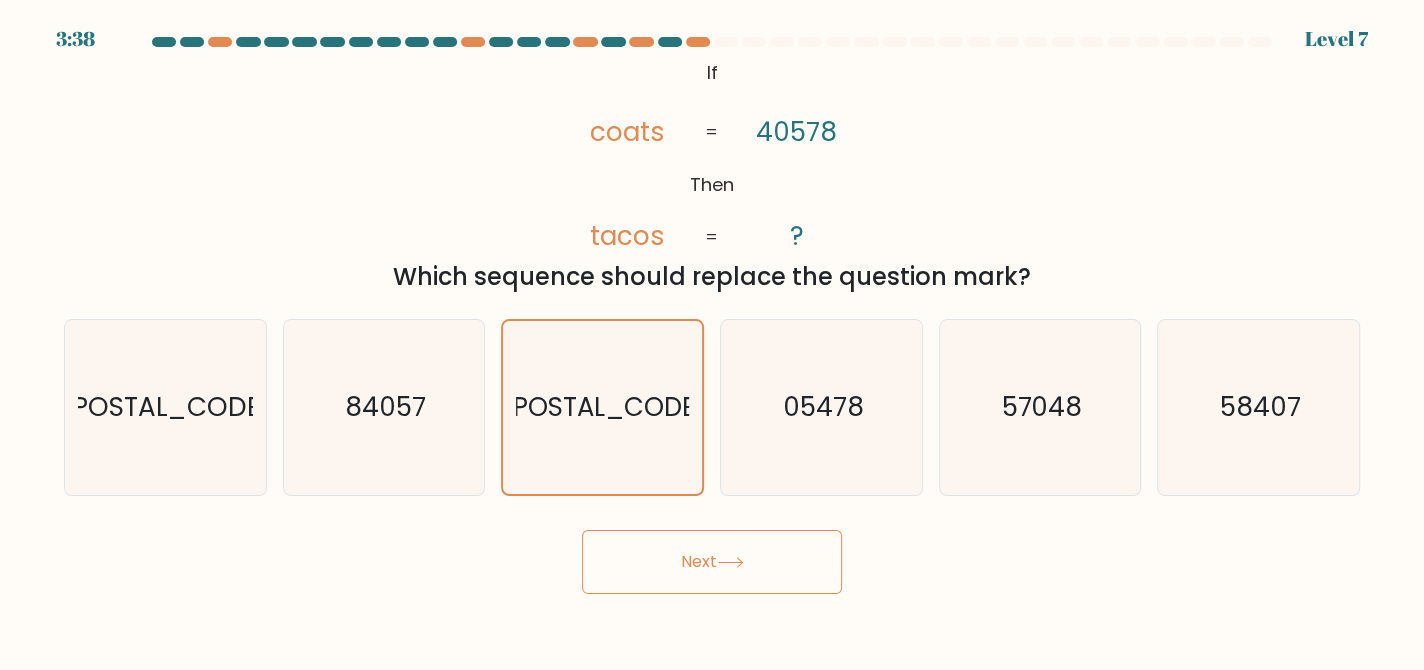 click on "Next" at bounding box center (712, 562) 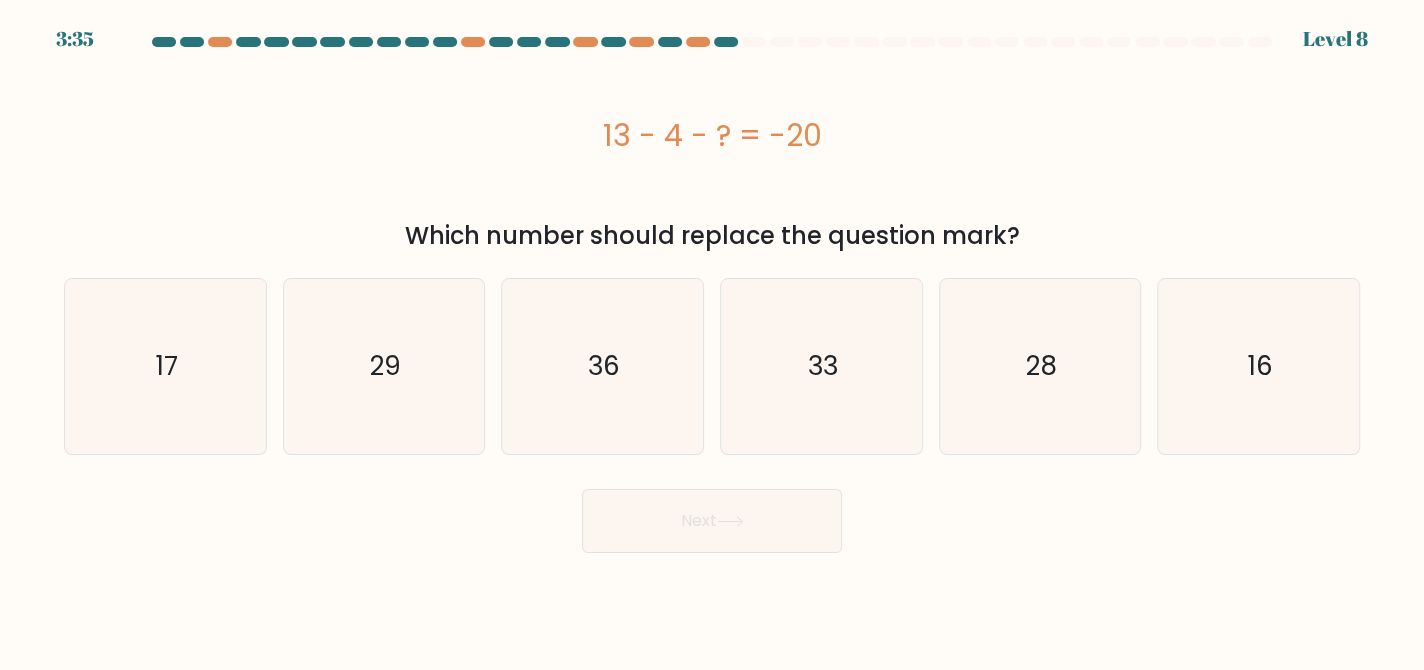 drag, startPoint x: 590, startPoint y: 122, endPoint x: 942, endPoint y: 113, distance: 352.11505 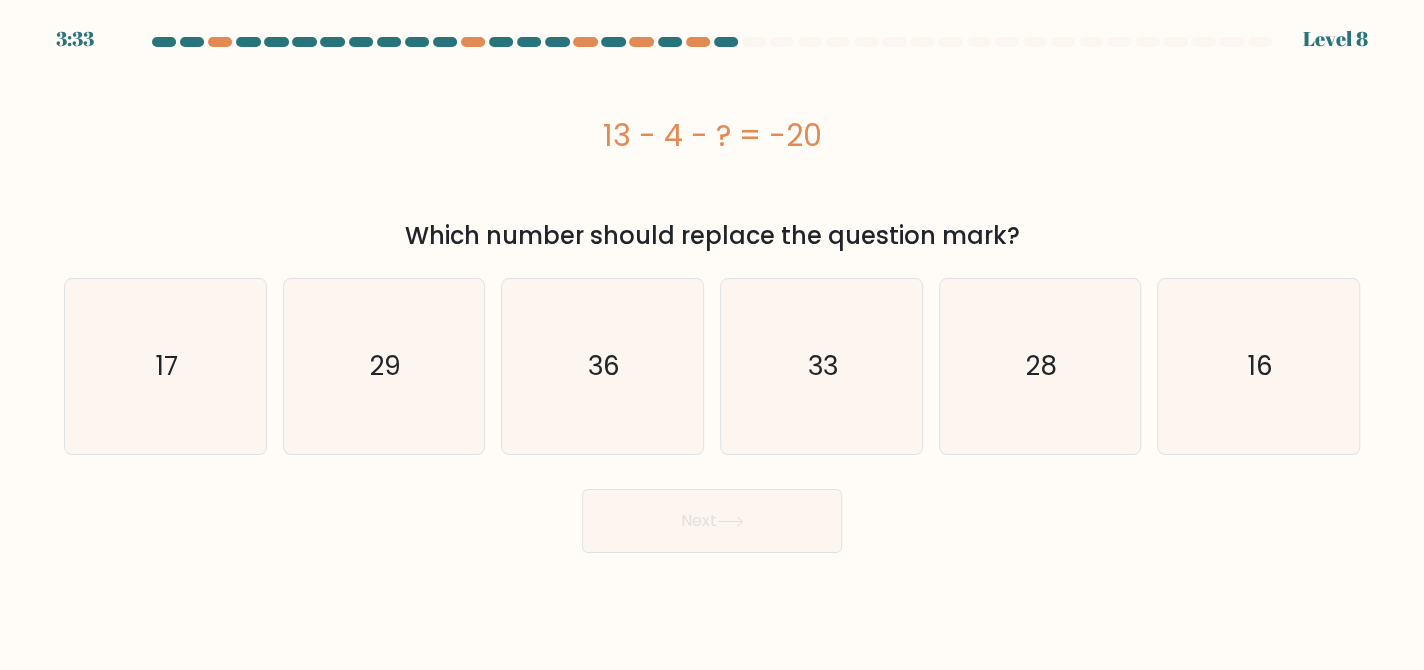 copy on "13 - 4 - ? = -20" 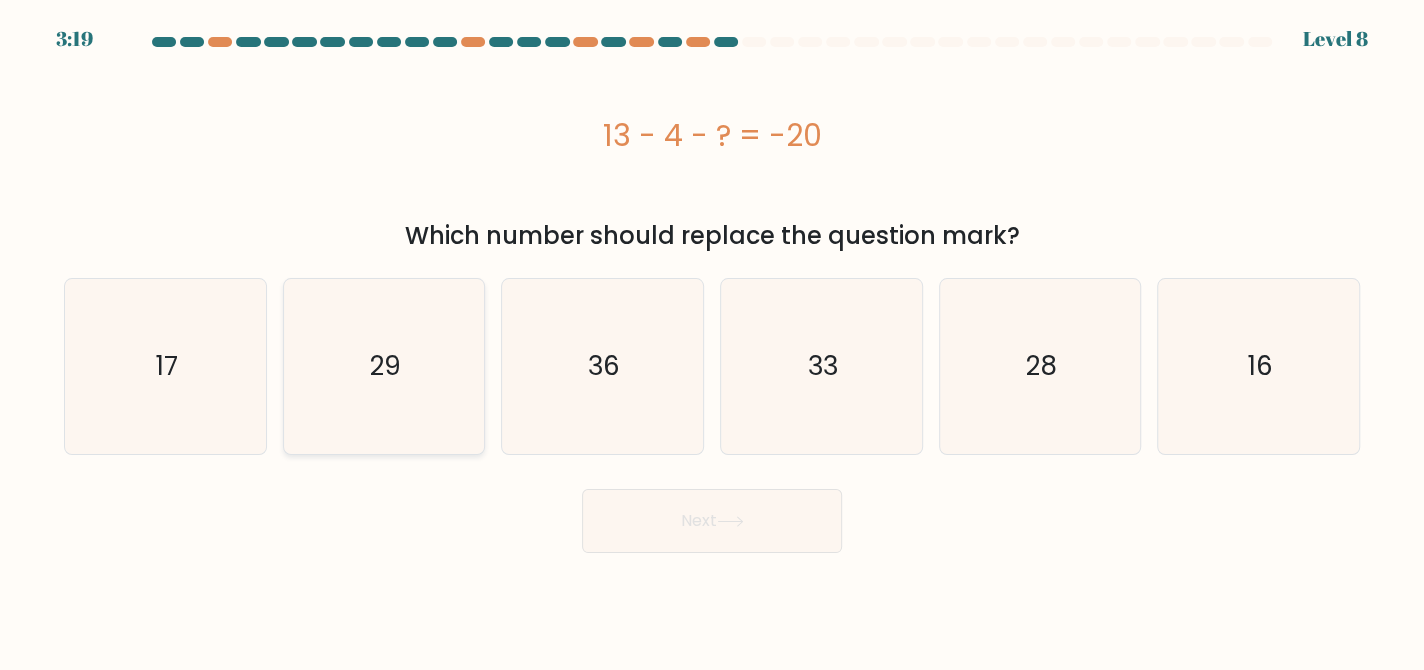 click on "29" 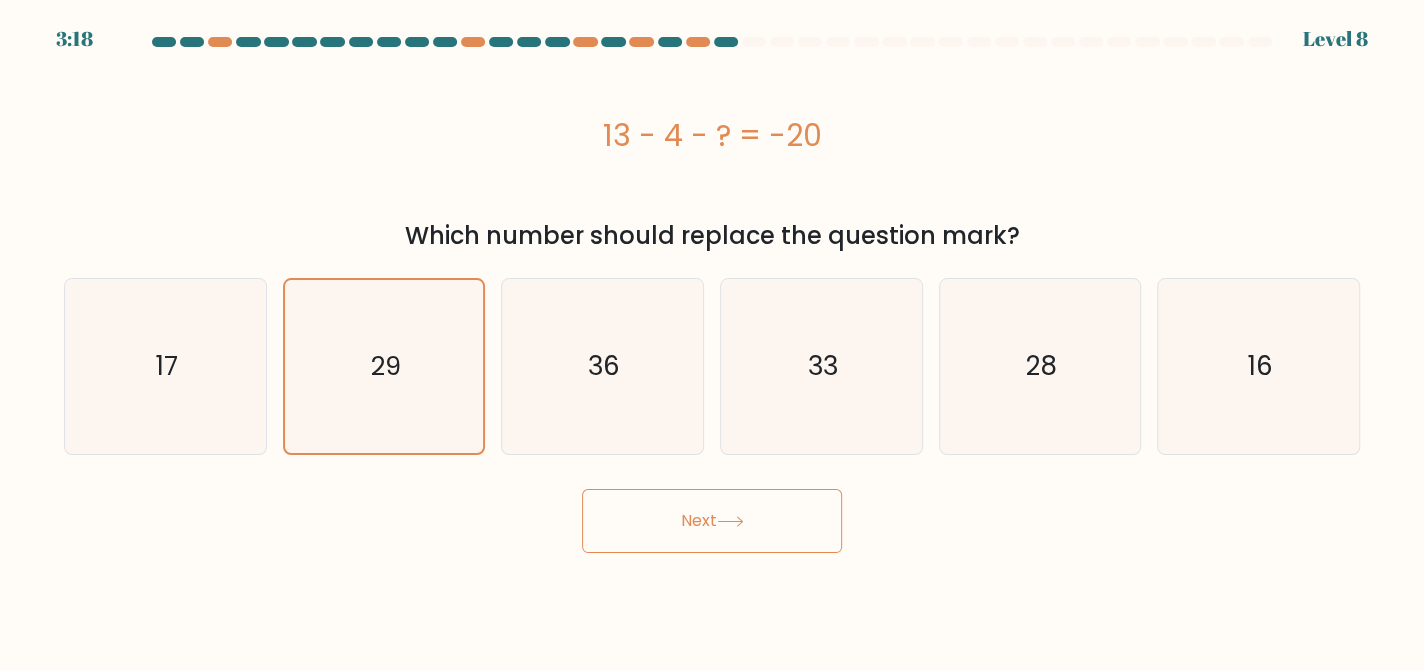 click on "Next" at bounding box center (712, 521) 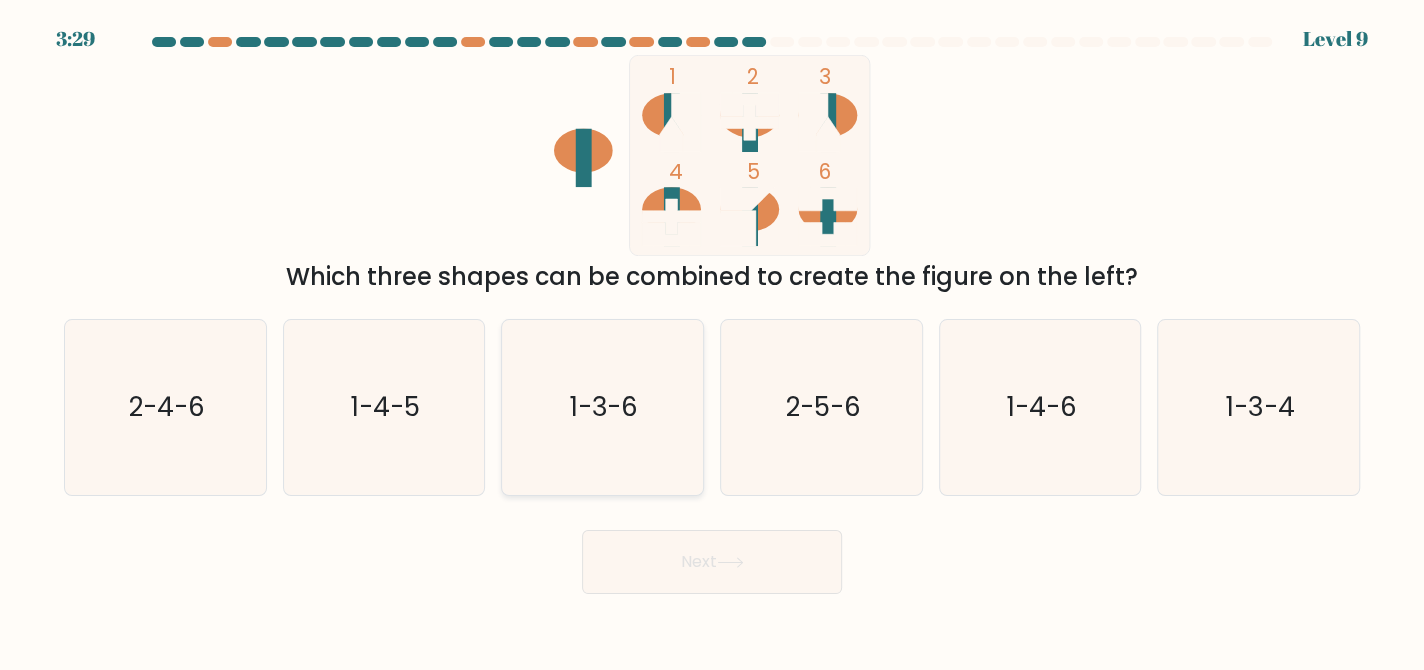 click on "1-3-6" 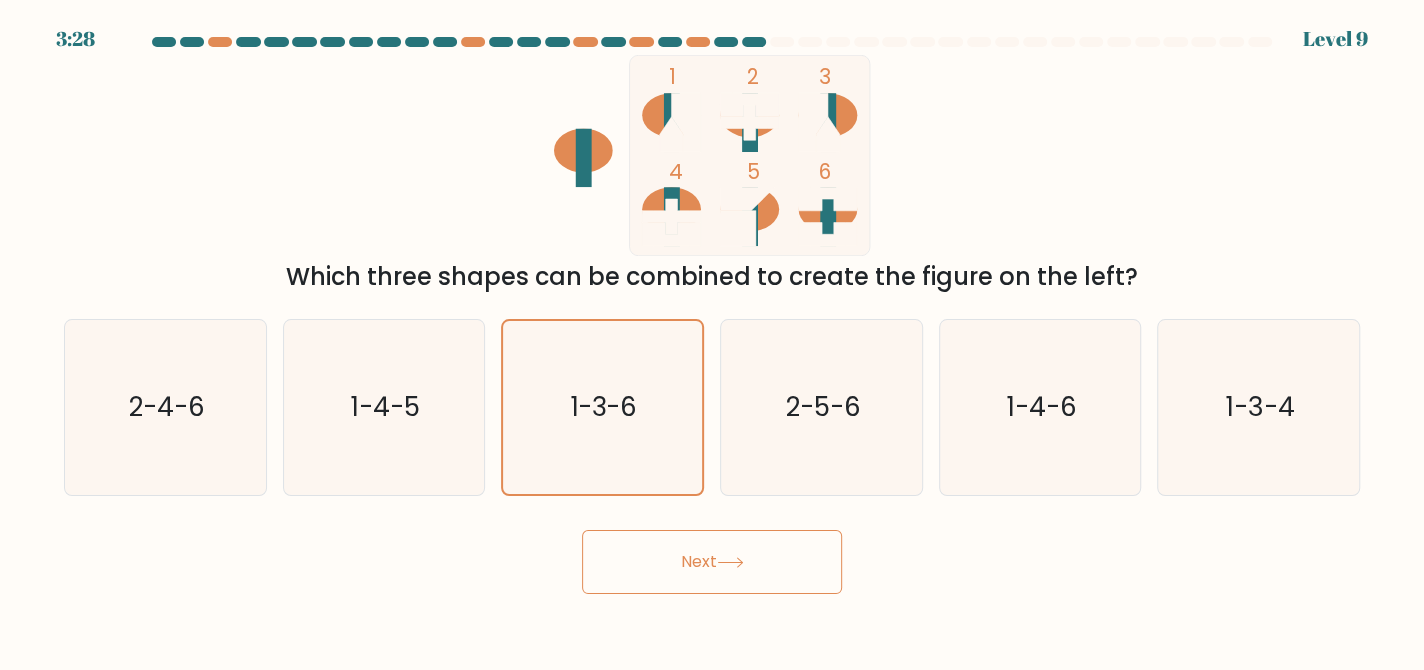 click on "Next" at bounding box center [712, 562] 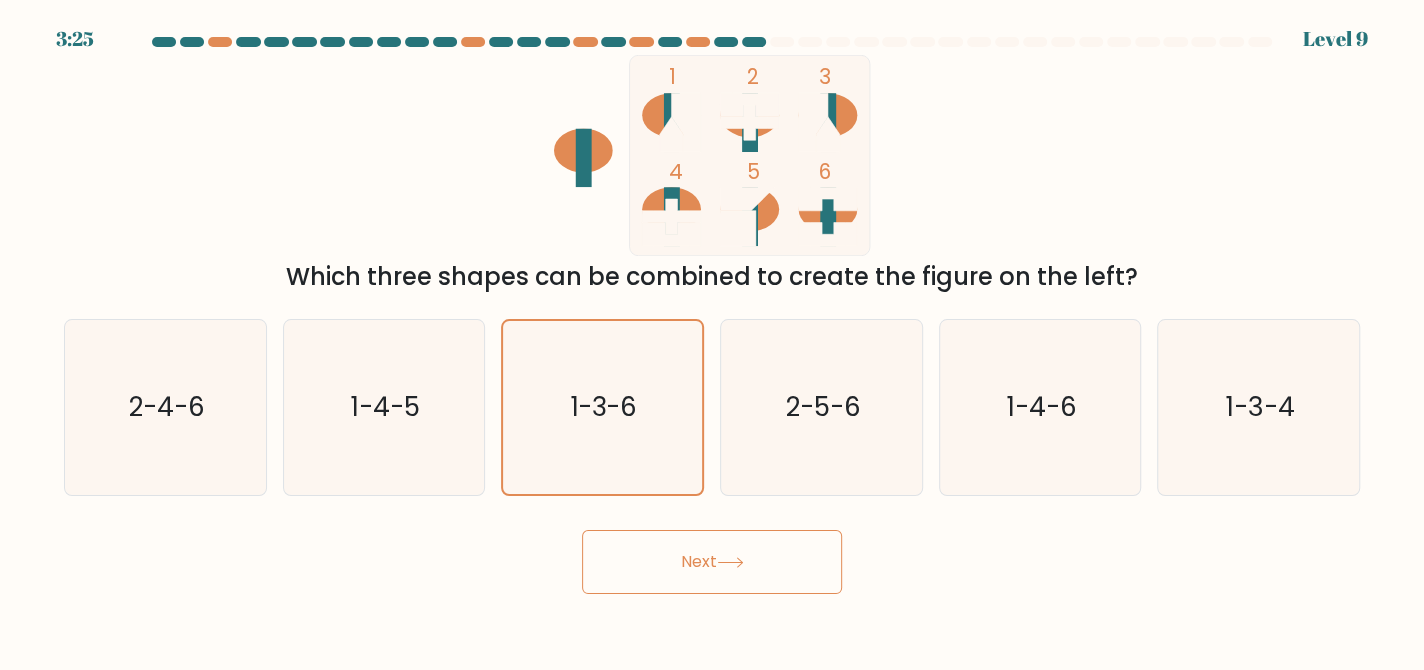 click on "Next" at bounding box center [712, 562] 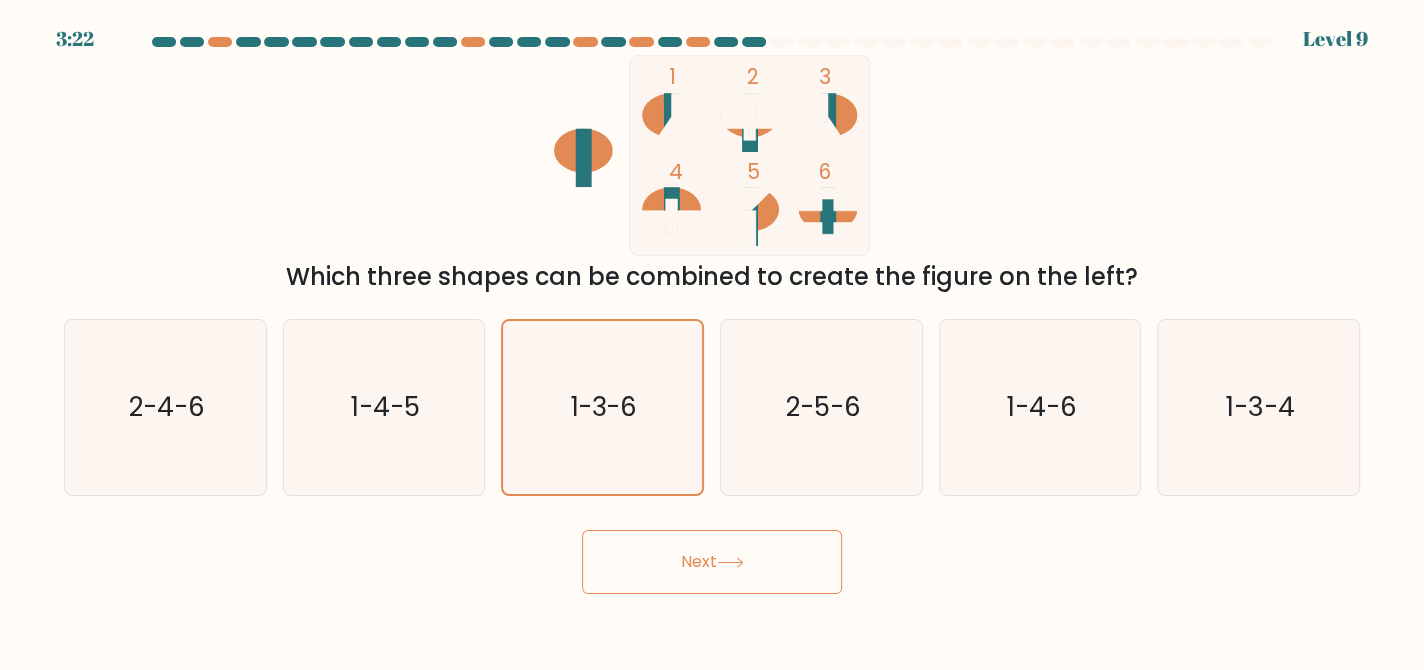 click on "Next" at bounding box center (712, 562) 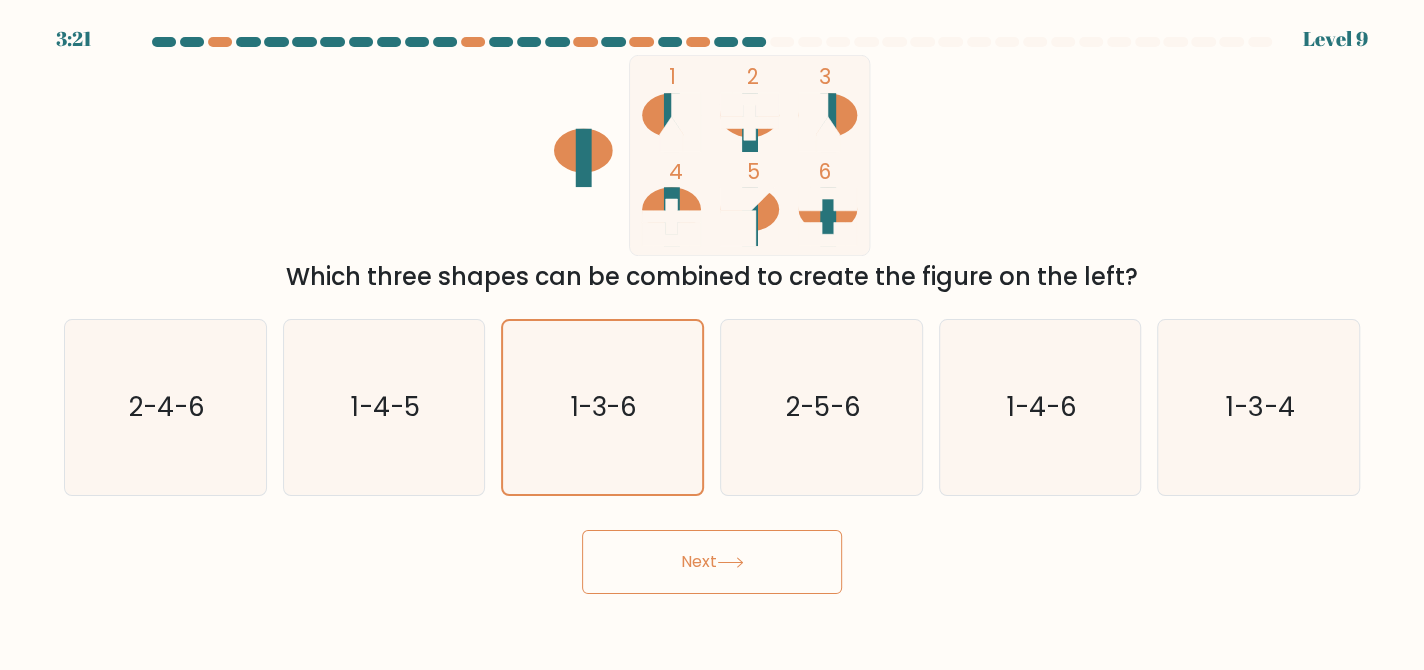 click on "Next" at bounding box center (712, 562) 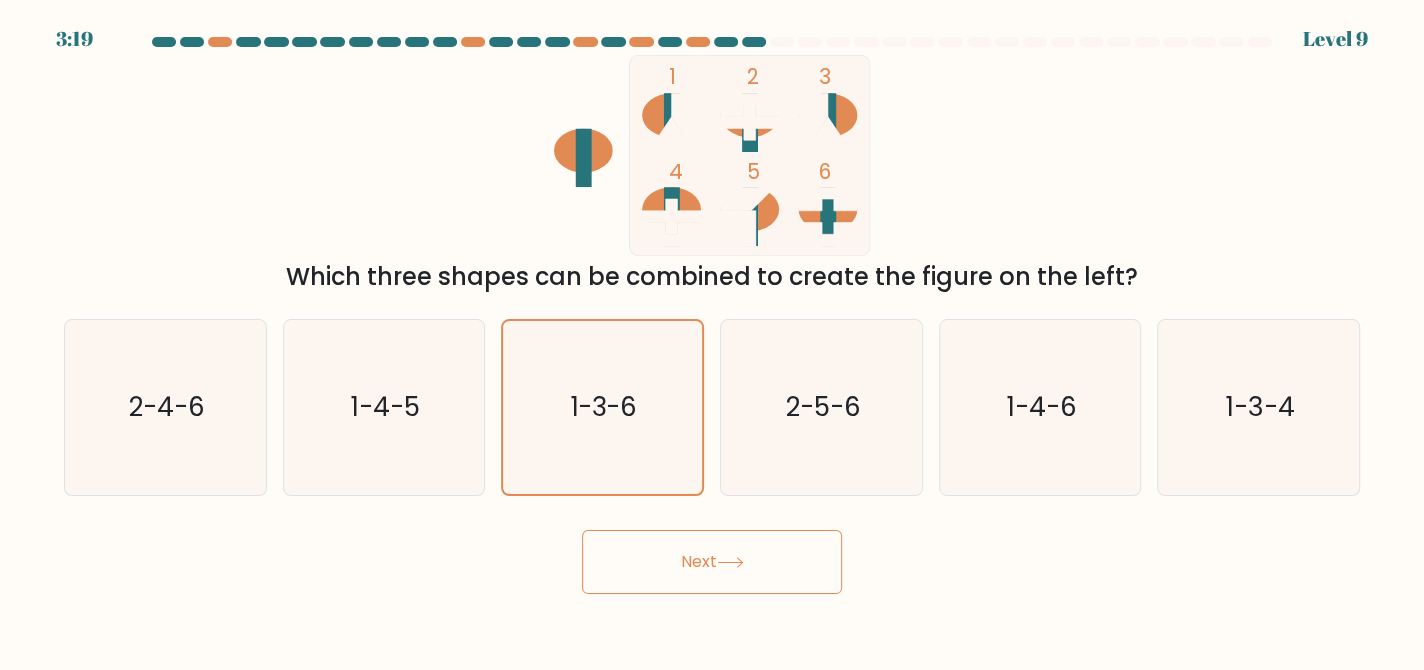 click on "Next" at bounding box center [712, 562] 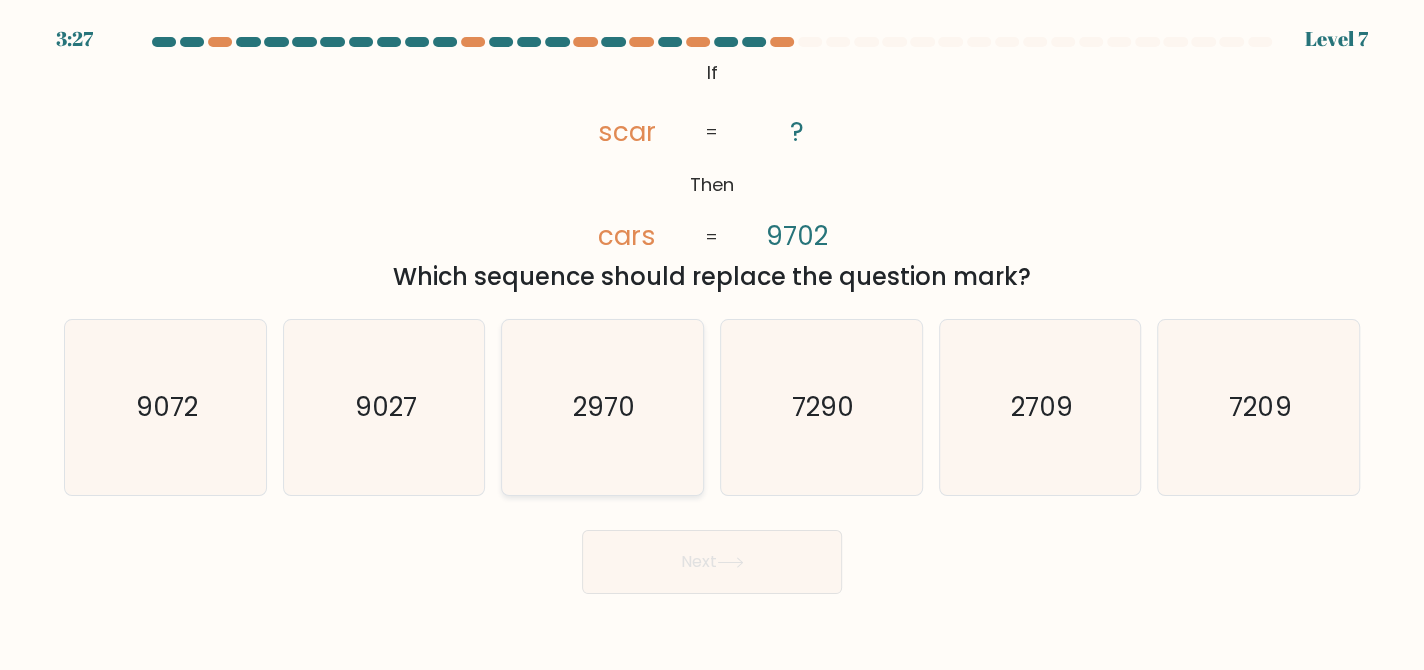 click on "2970" 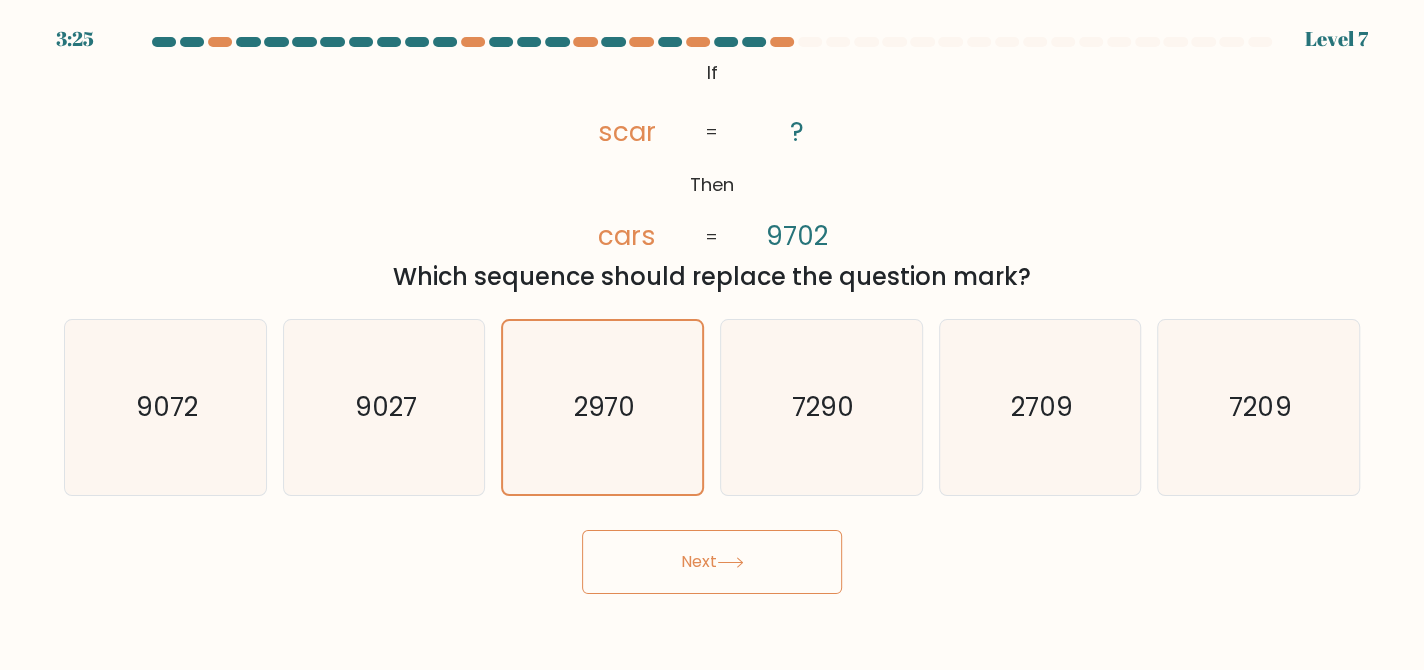 click on "Next" at bounding box center (712, 562) 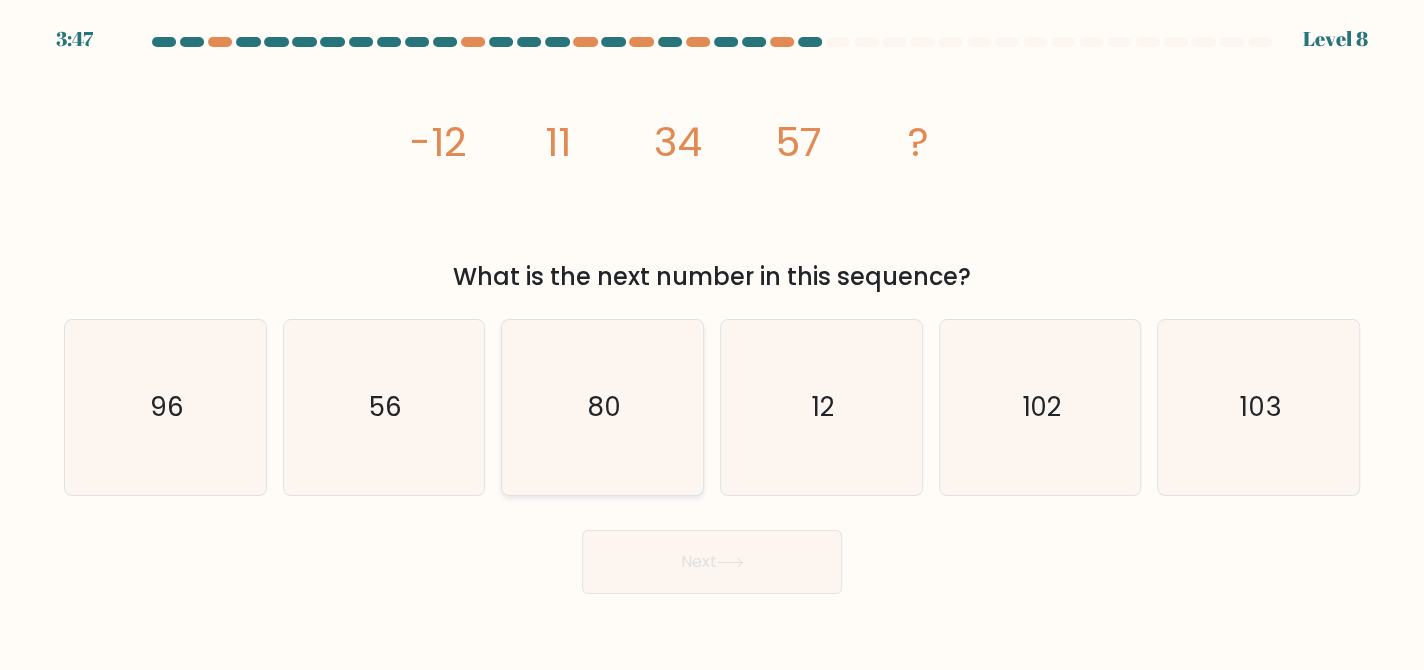 click on "80" 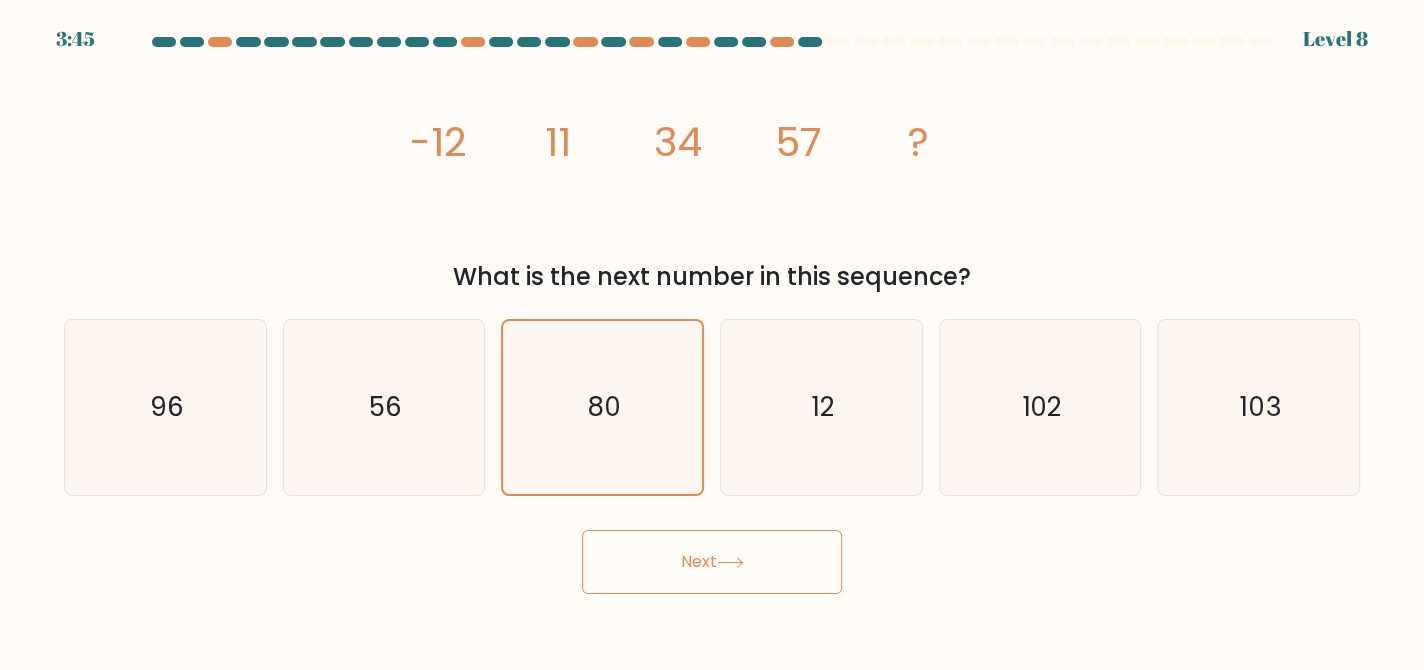 click on "Next" at bounding box center [712, 562] 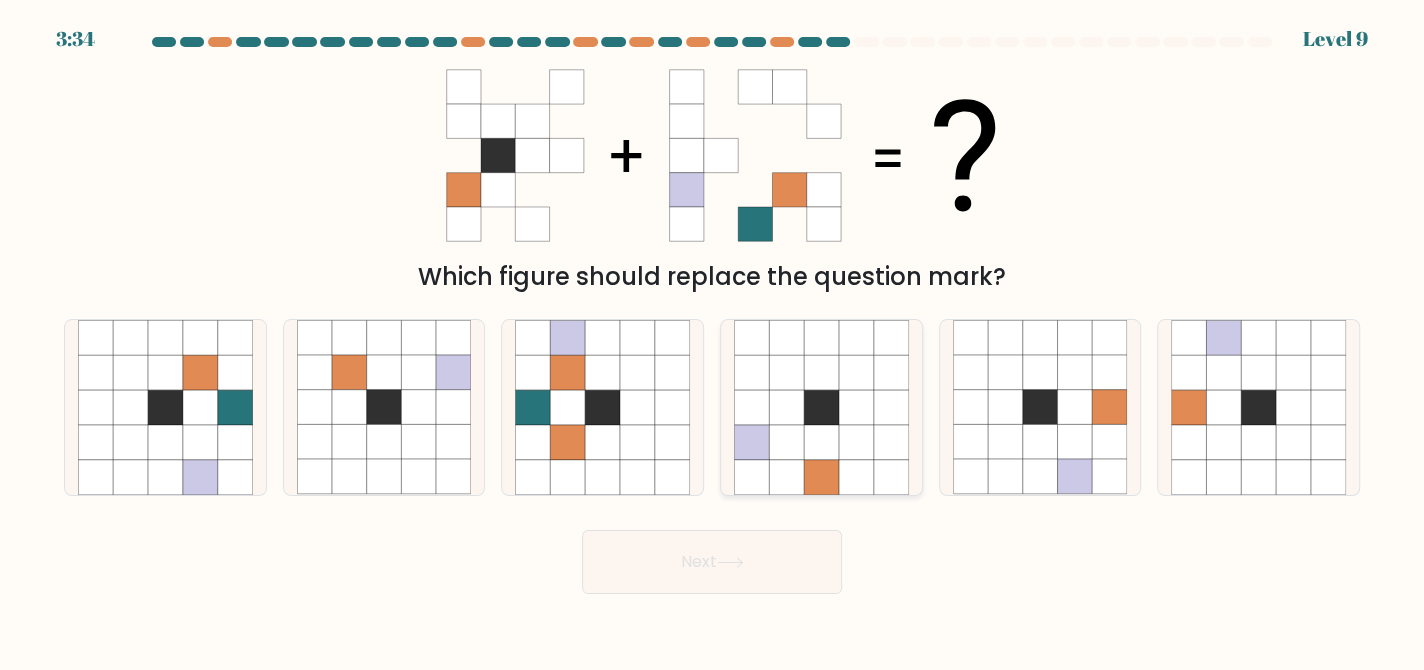click 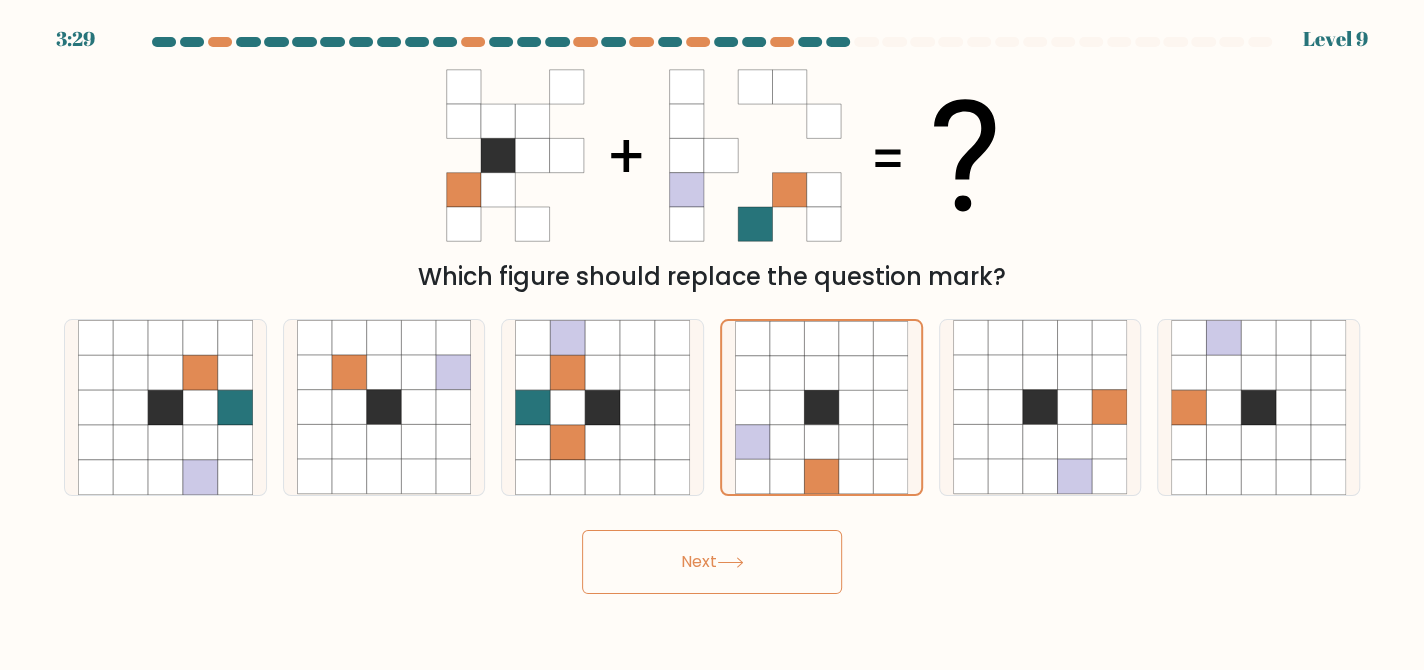 click on "Next" at bounding box center (712, 562) 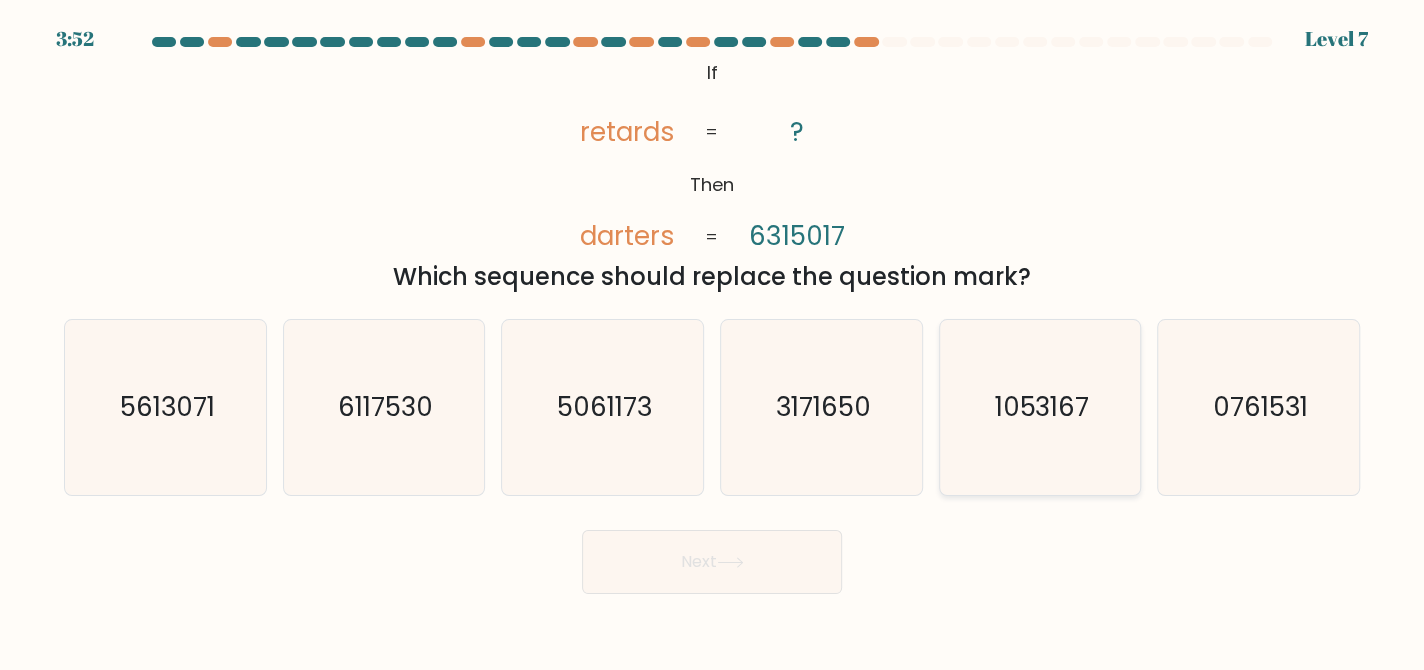 click on "1053167" 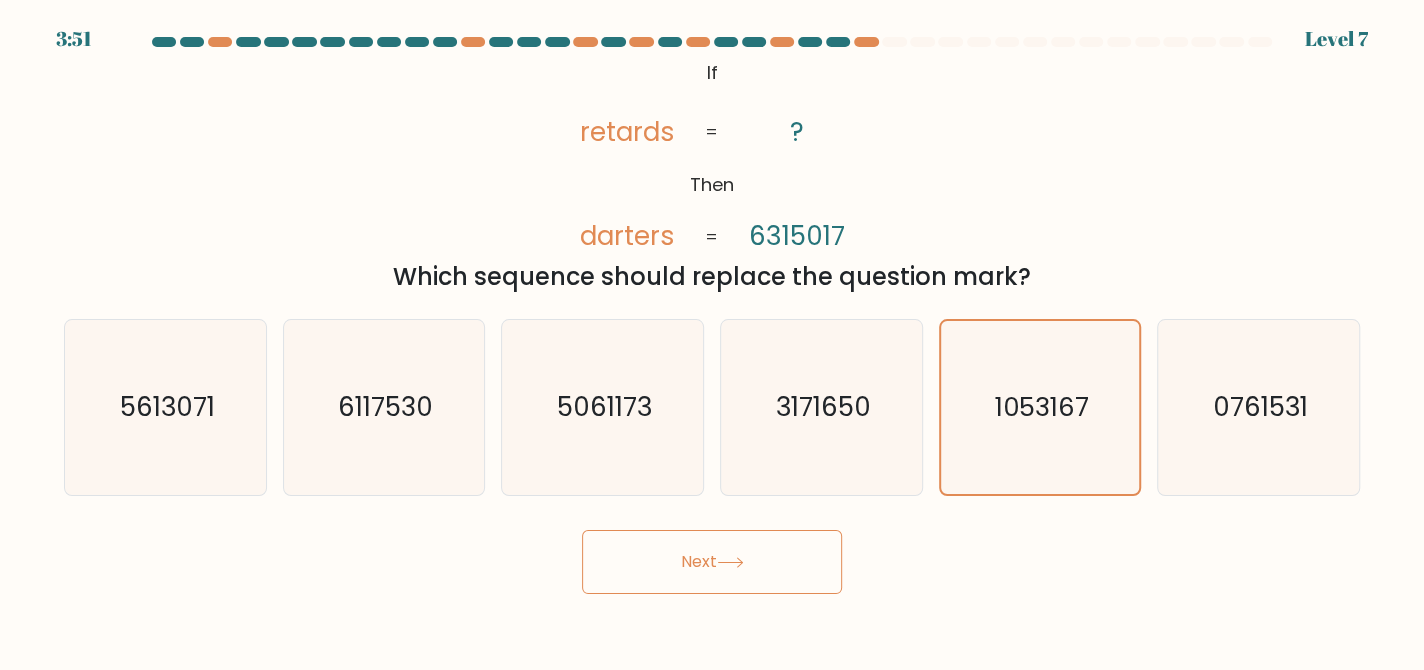 click on "Next" at bounding box center [712, 562] 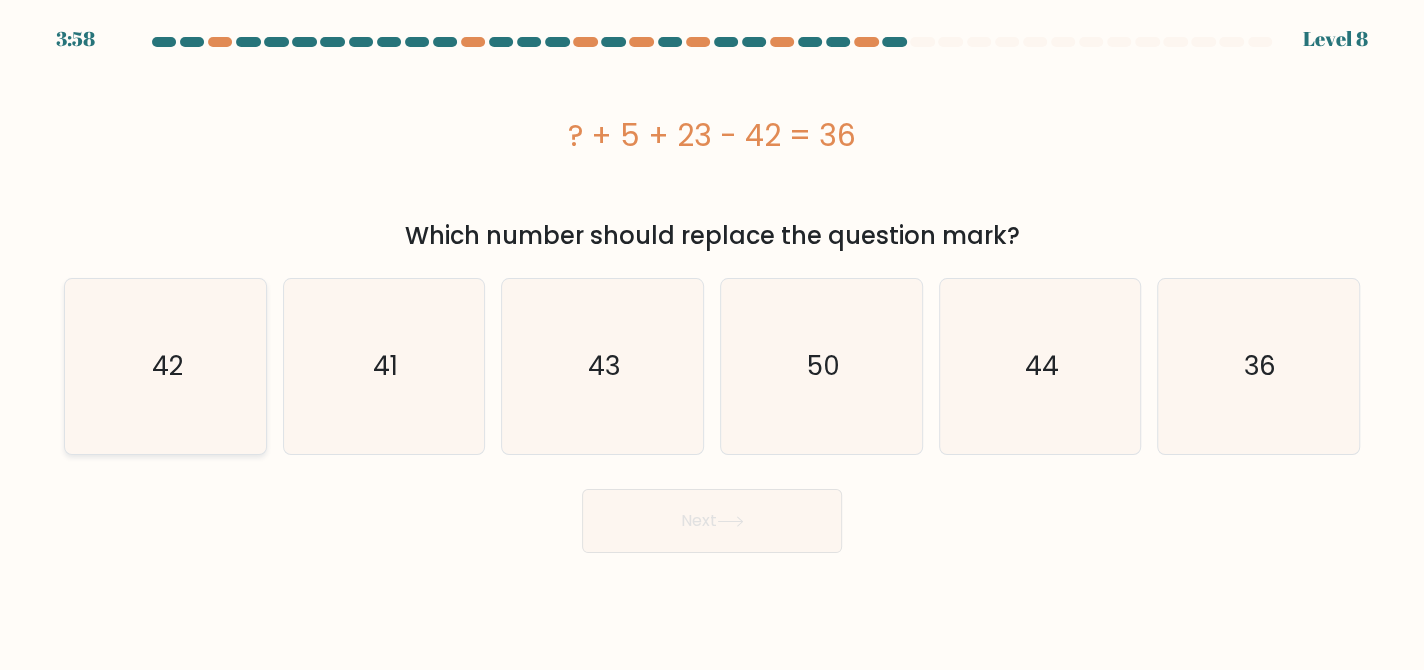 click on "42" 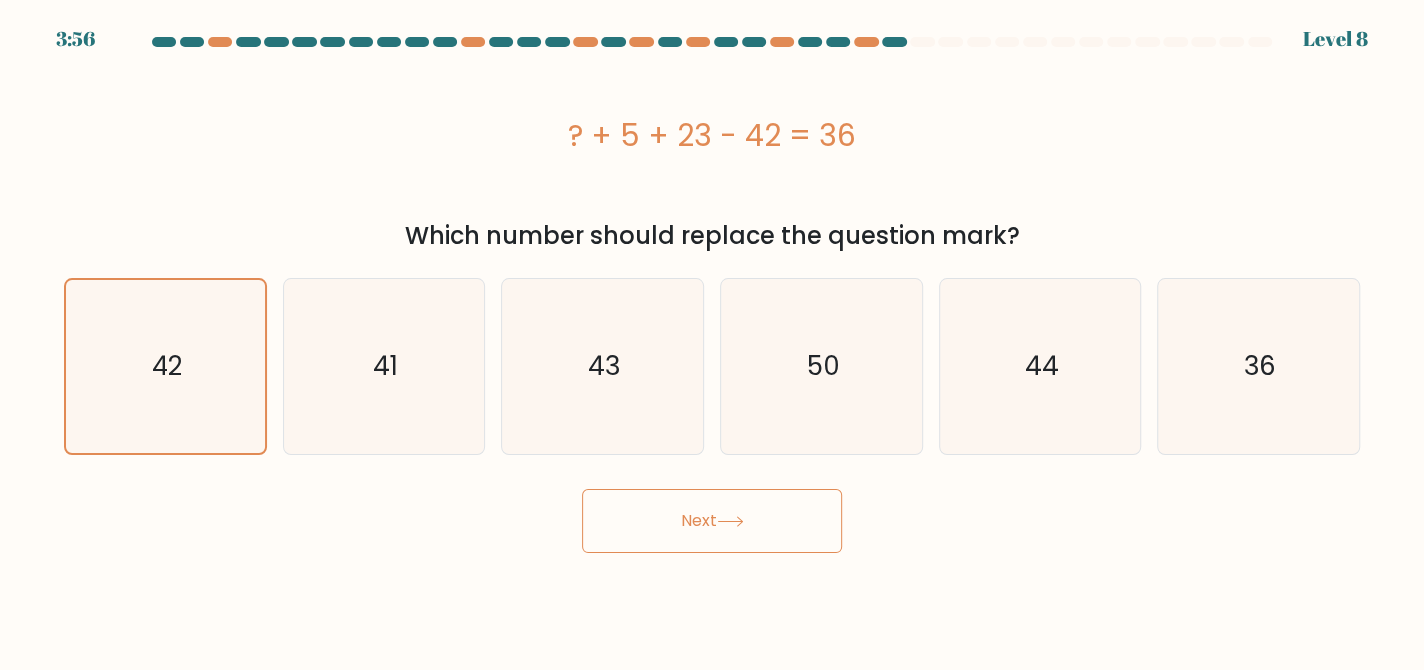click on "Next" at bounding box center [712, 521] 